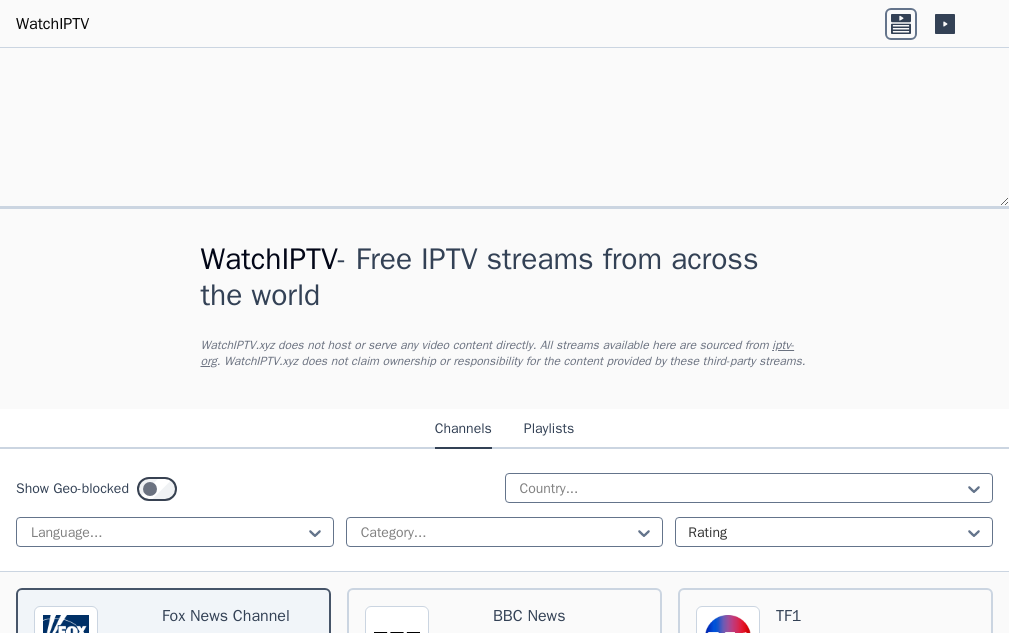 scroll, scrollTop: 0, scrollLeft: 0, axis: both 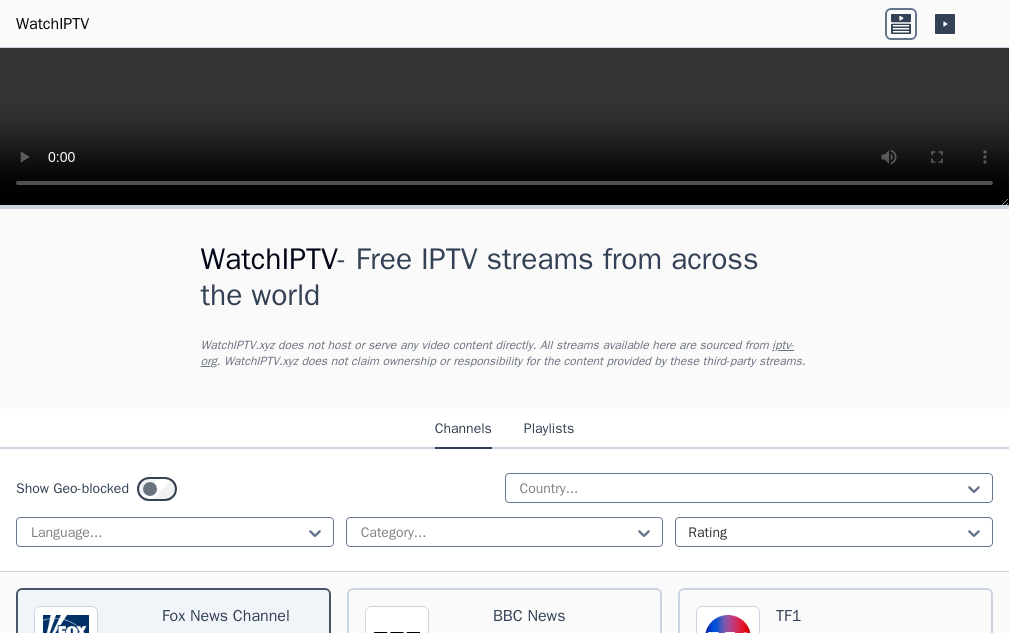 type 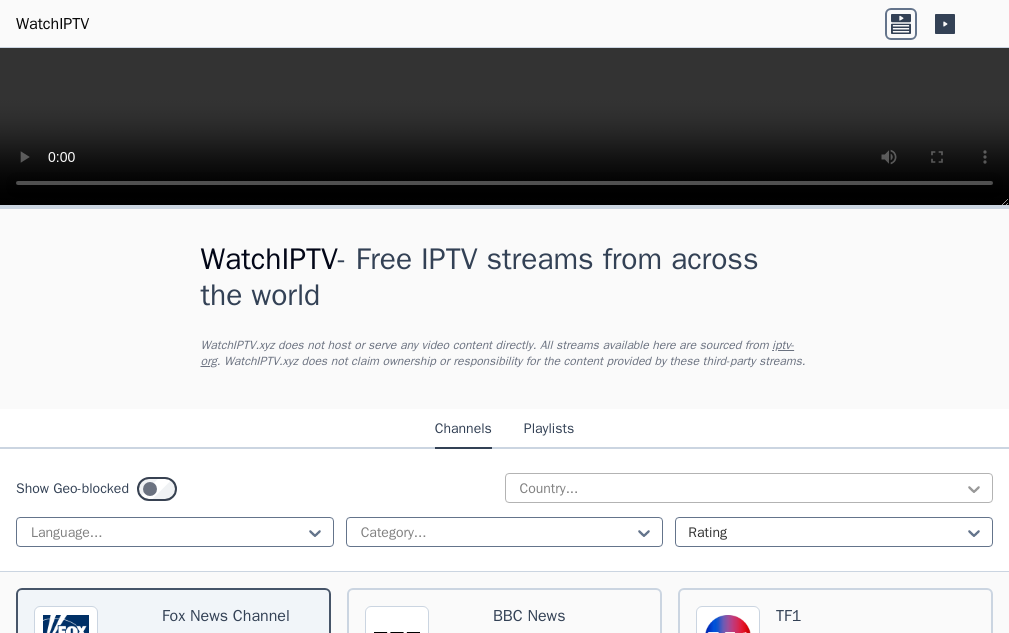 click 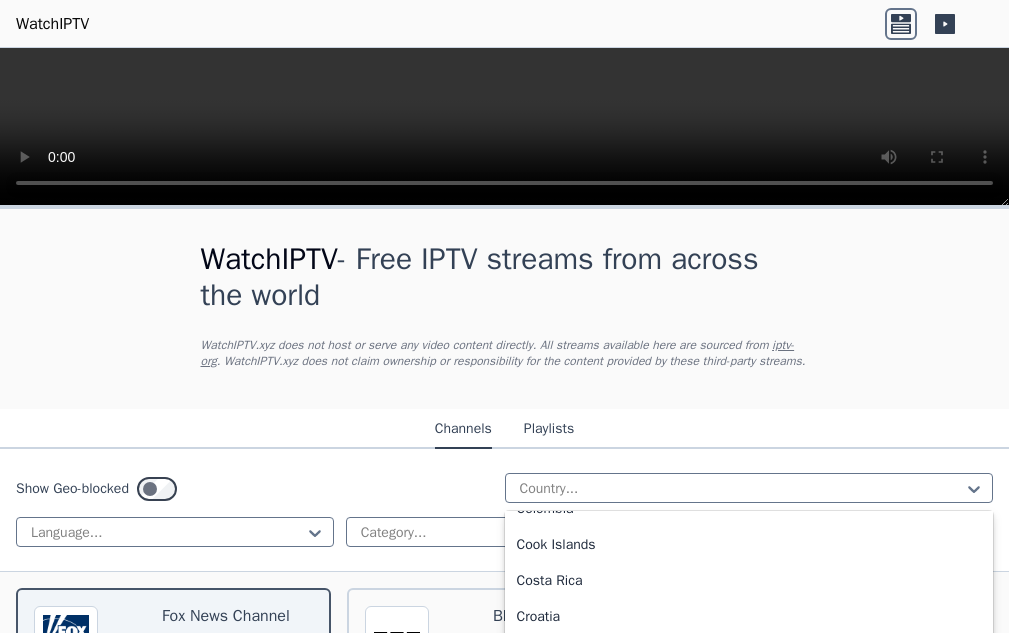 scroll, scrollTop: 1700, scrollLeft: 0, axis: vertical 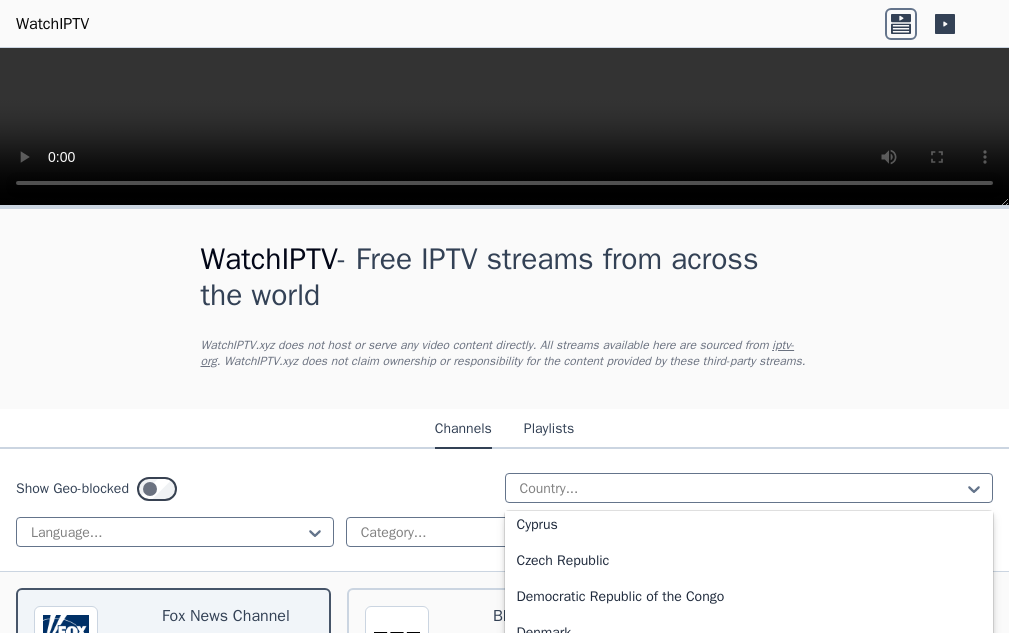 click on "Costa Rica" at bounding box center (749, 381) 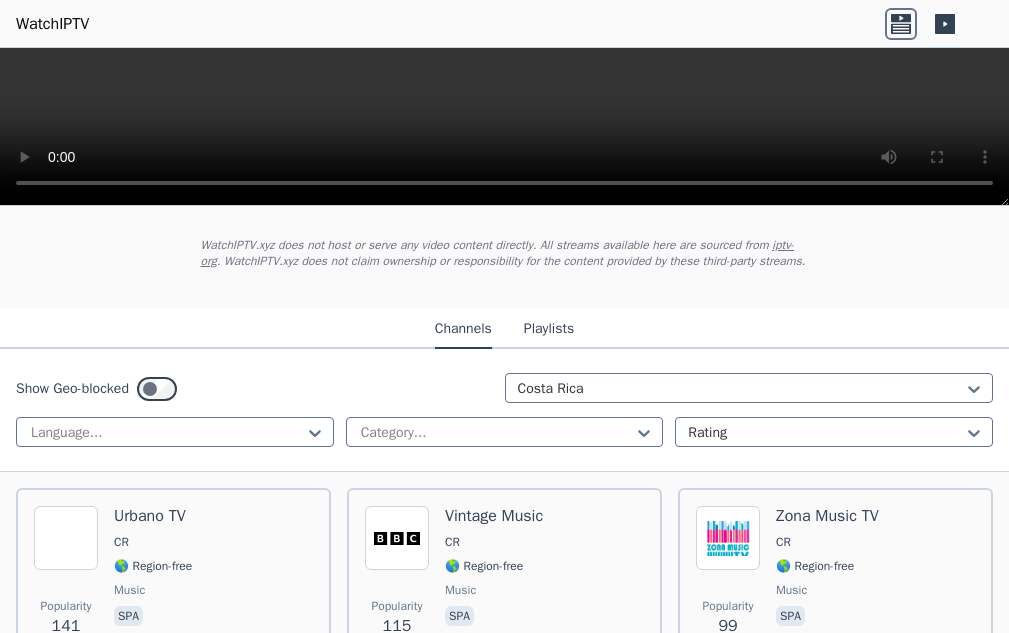 scroll, scrollTop: 200, scrollLeft: 0, axis: vertical 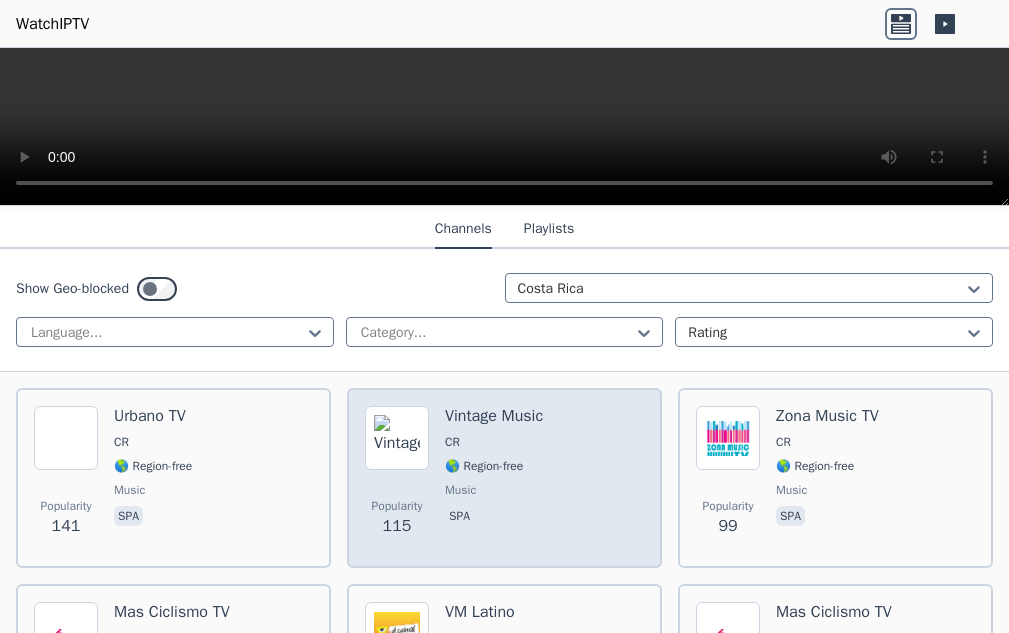 click at bounding box center (397, 438) 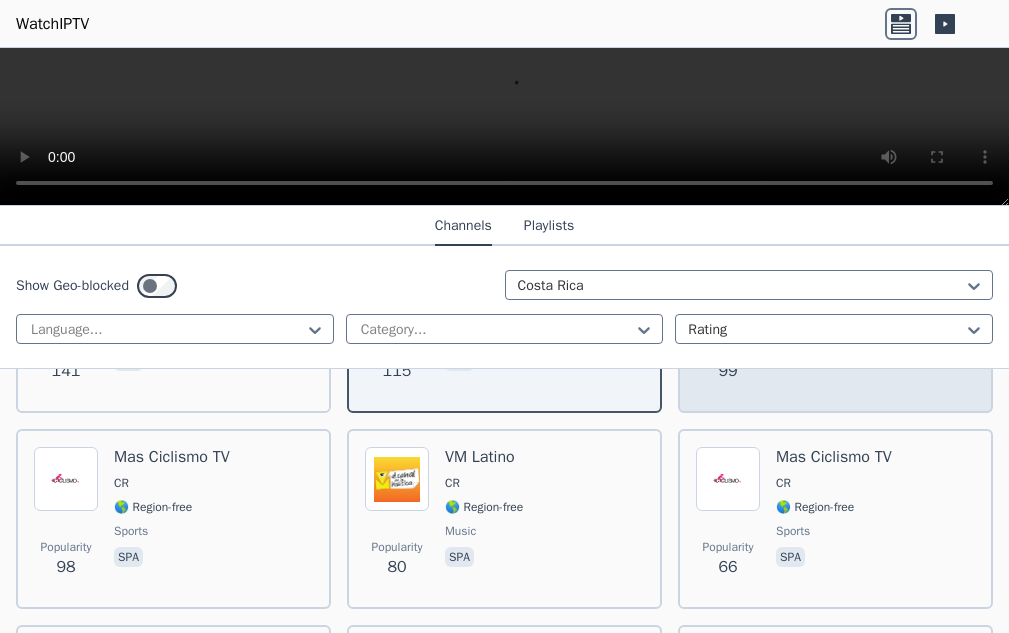 scroll, scrollTop: 400, scrollLeft: 0, axis: vertical 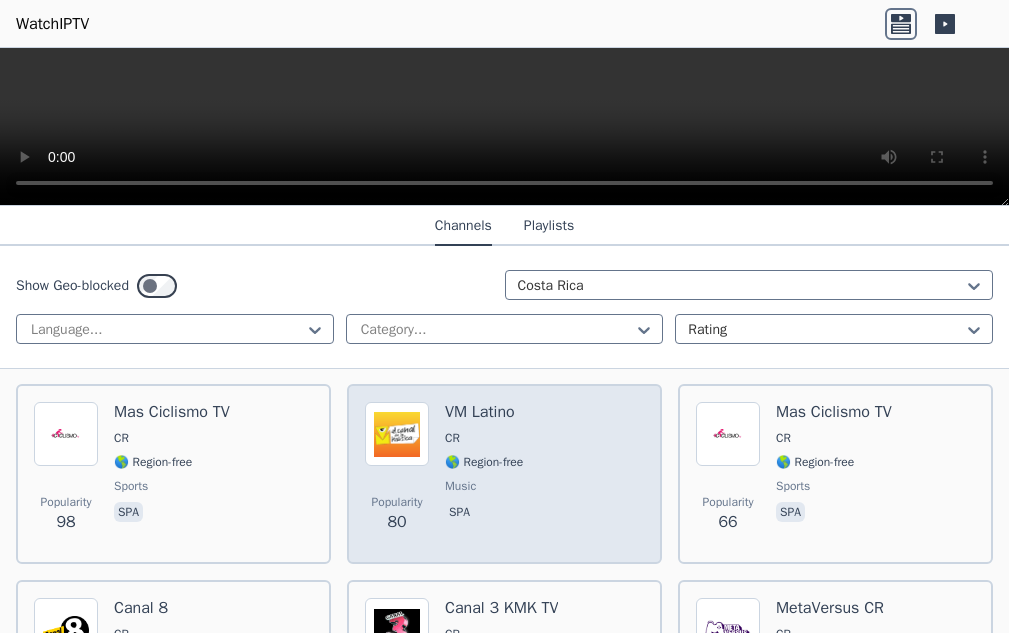 click on "🌎 Region-free" at bounding box center [484, 462] 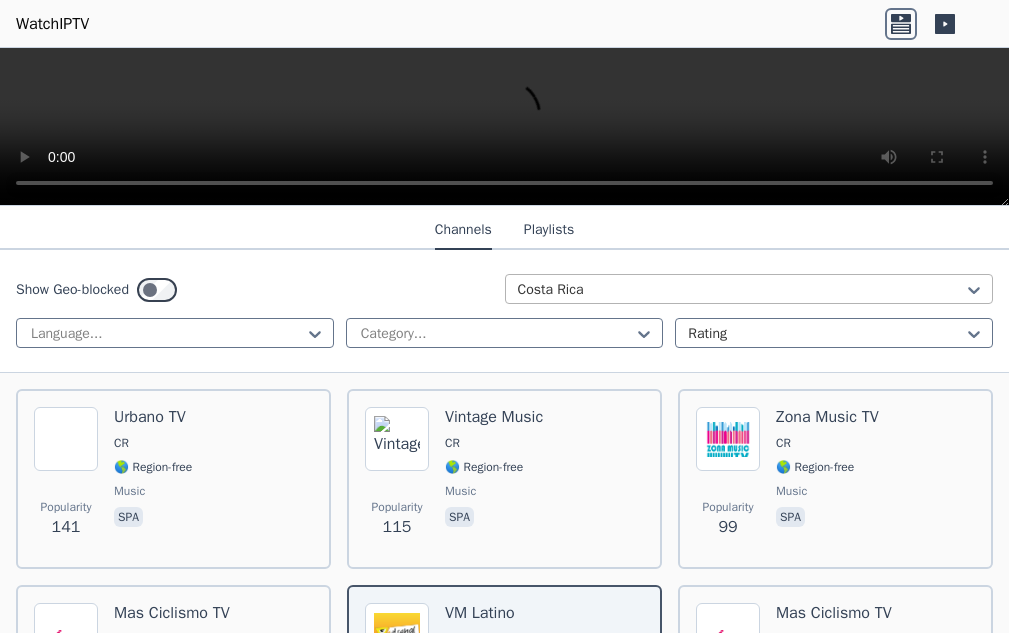 scroll, scrollTop: 200, scrollLeft: 0, axis: vertical 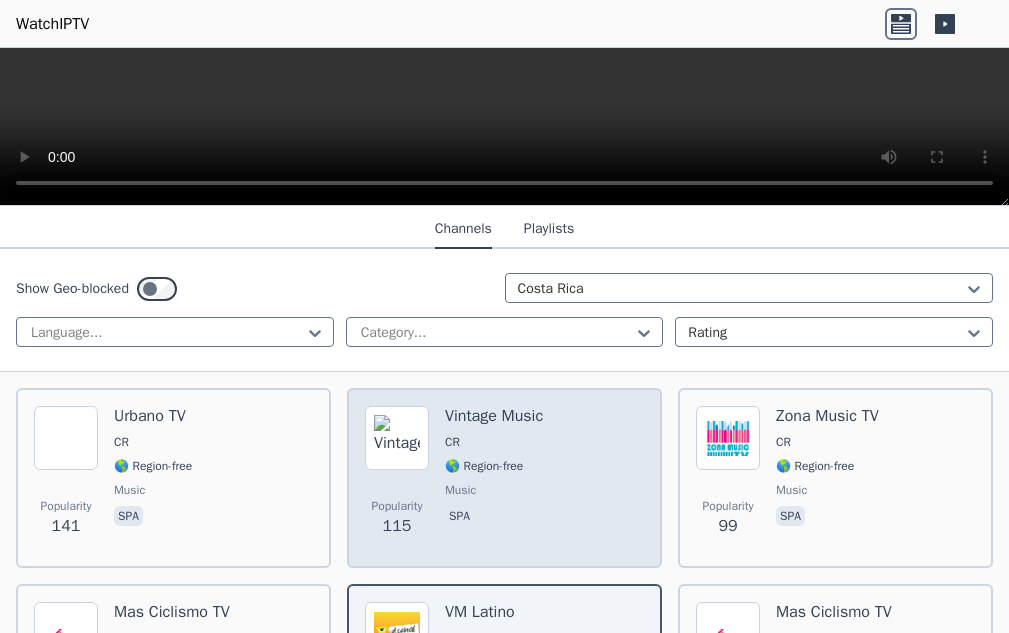 click on "🌎 Region-free" at bounding box center [484, 466] 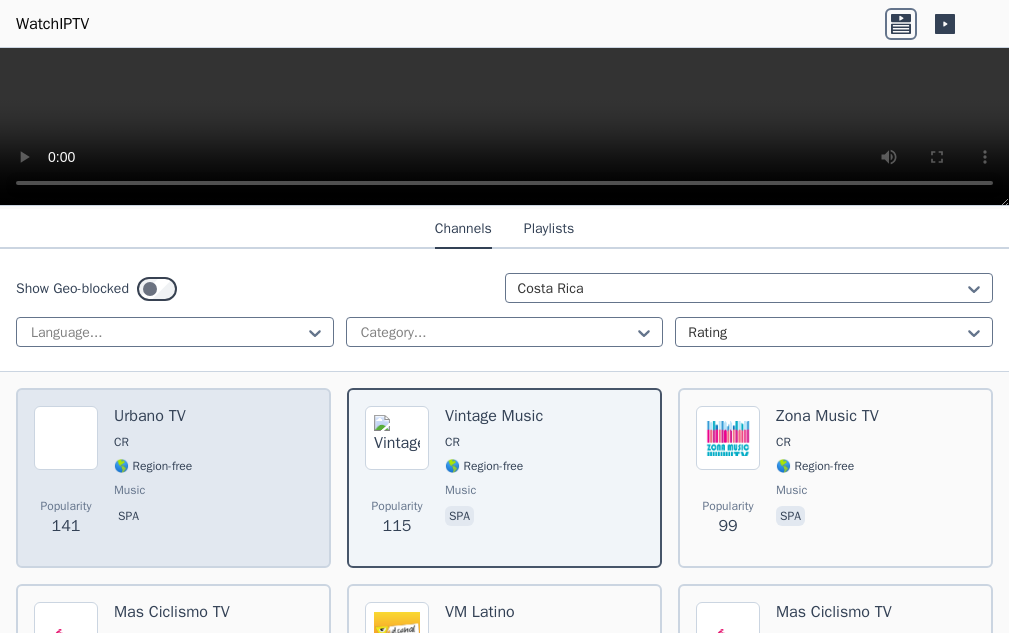 click on "Urbano TV CR 🌎 Region-free music spa" at bounding box center (153, 478) 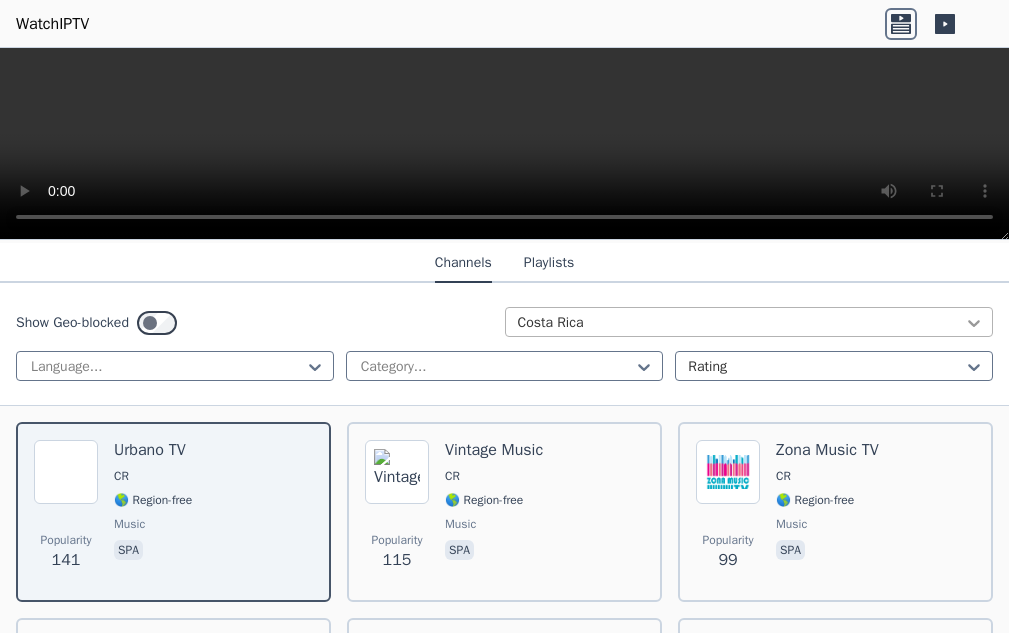 click 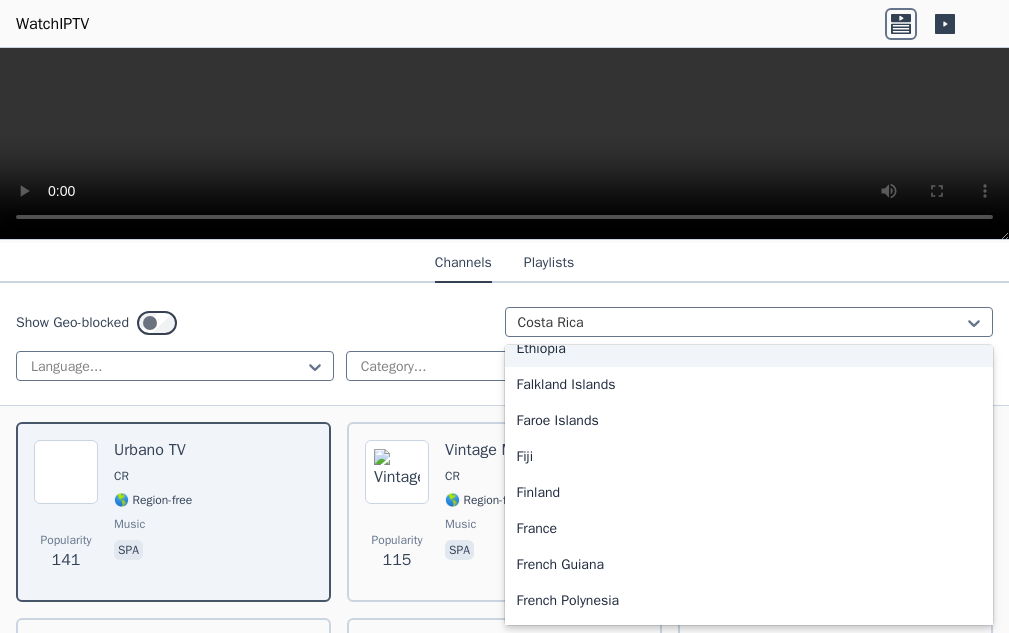 scroll, scrollTop: 2177, scrollLeft: 0, axis: vertical 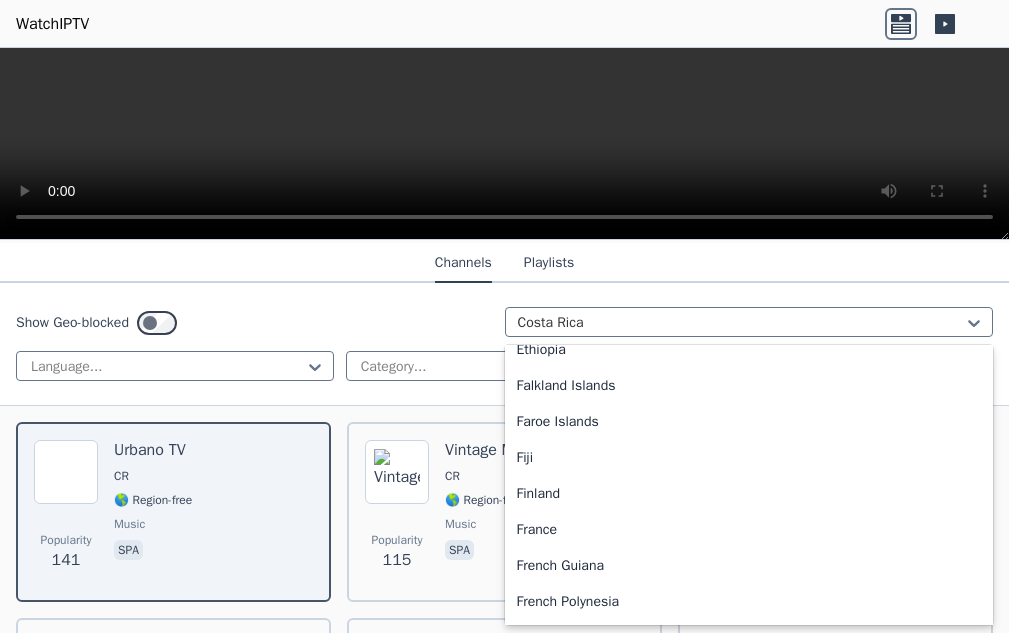 click on "Ecuador" at bounding box center [749, 170] 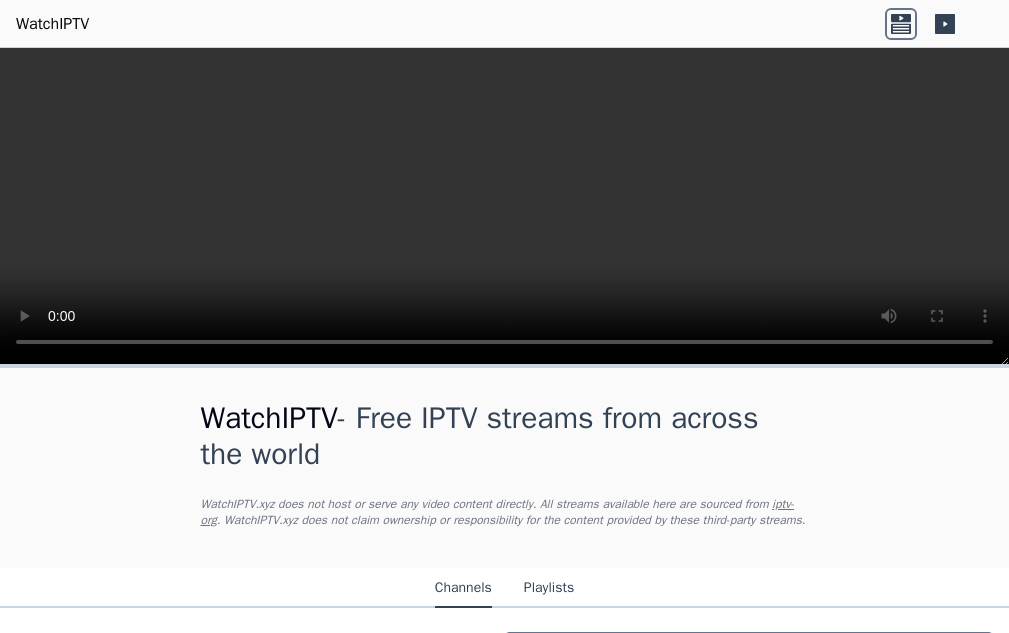 scroll, scrollTop: 0, scrollLeft: 0, axis: both 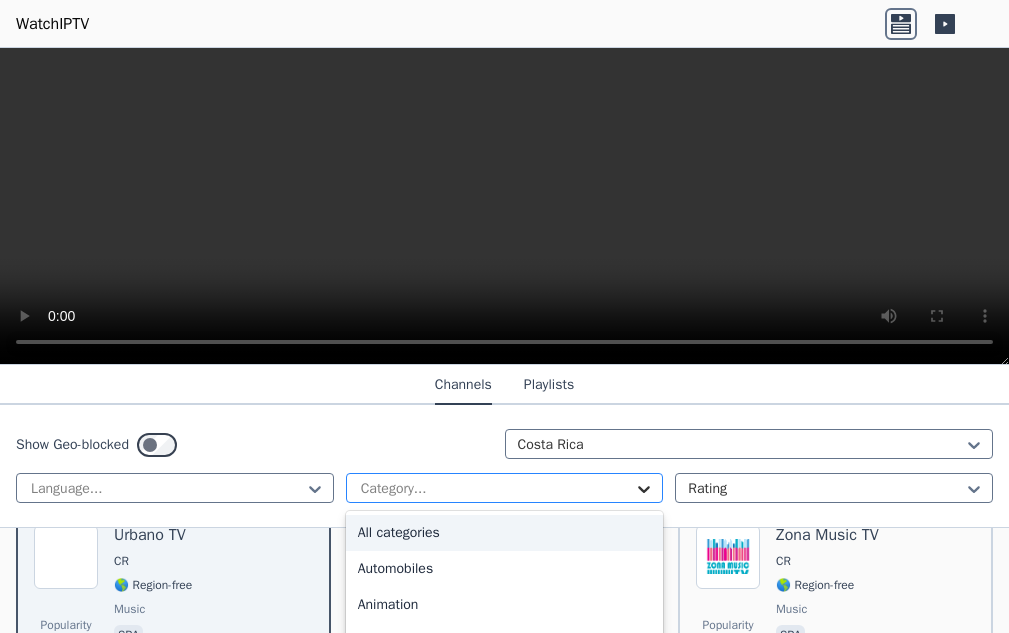 click 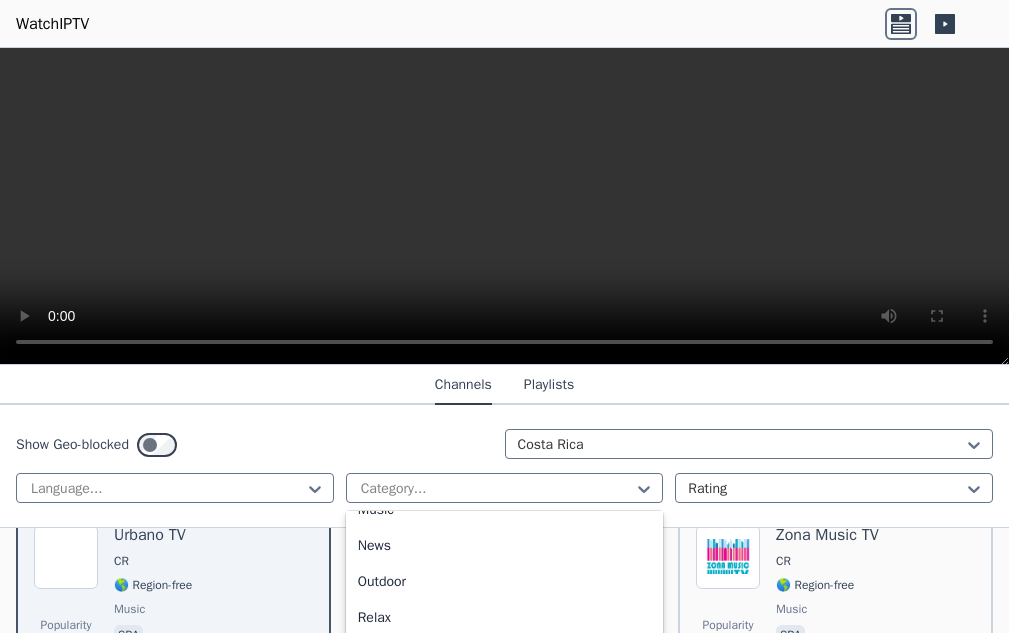 scroll, scrollTop: 600, scrollLeft: 0, axis: vertical 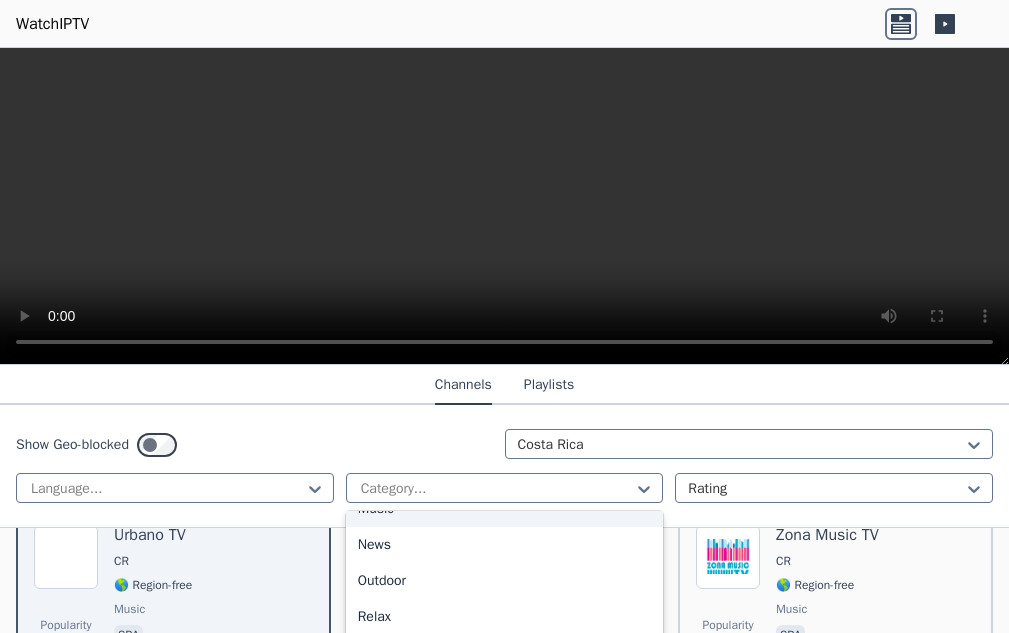 click on "Music" at bounding box center [505, 509] 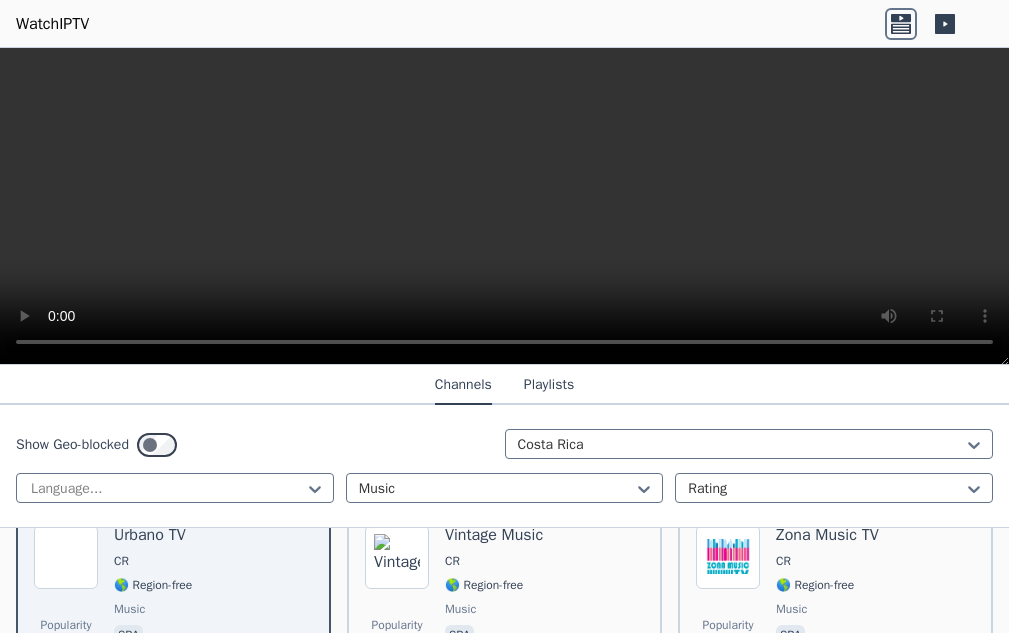 type 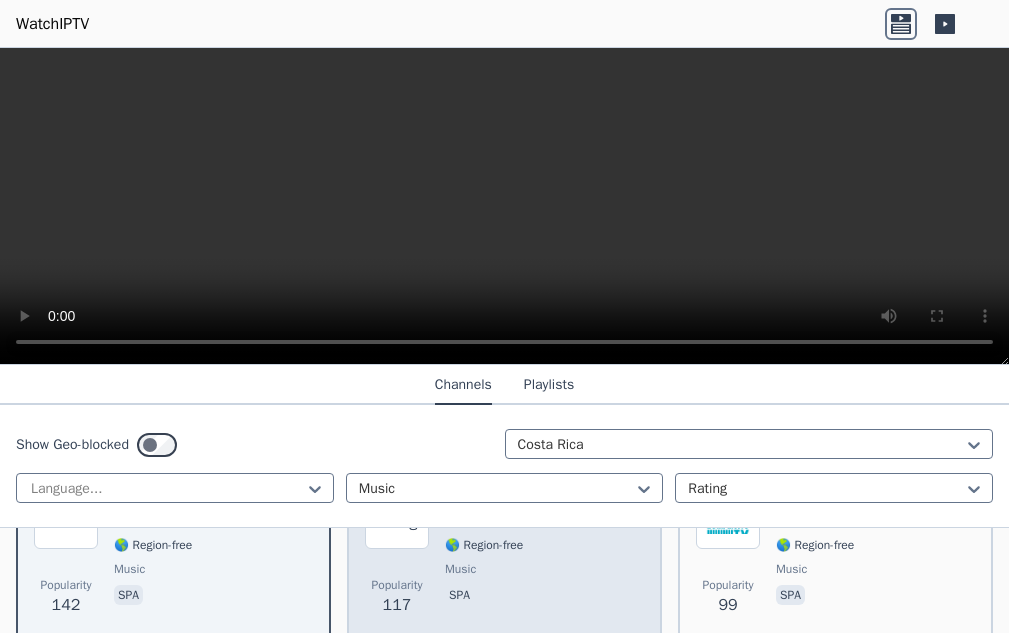 click on "Vintage Music CR 🌎 Region-free music spa" at bounding box center [494, 557] 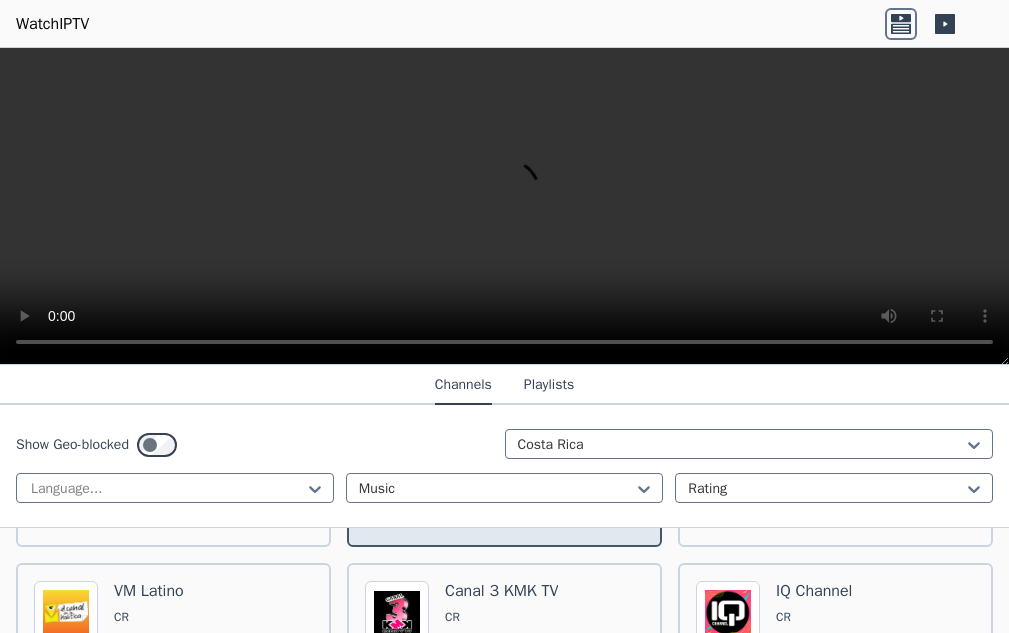 scroll, scrollTop: 480, scrollLeft: 0, axis: vertical 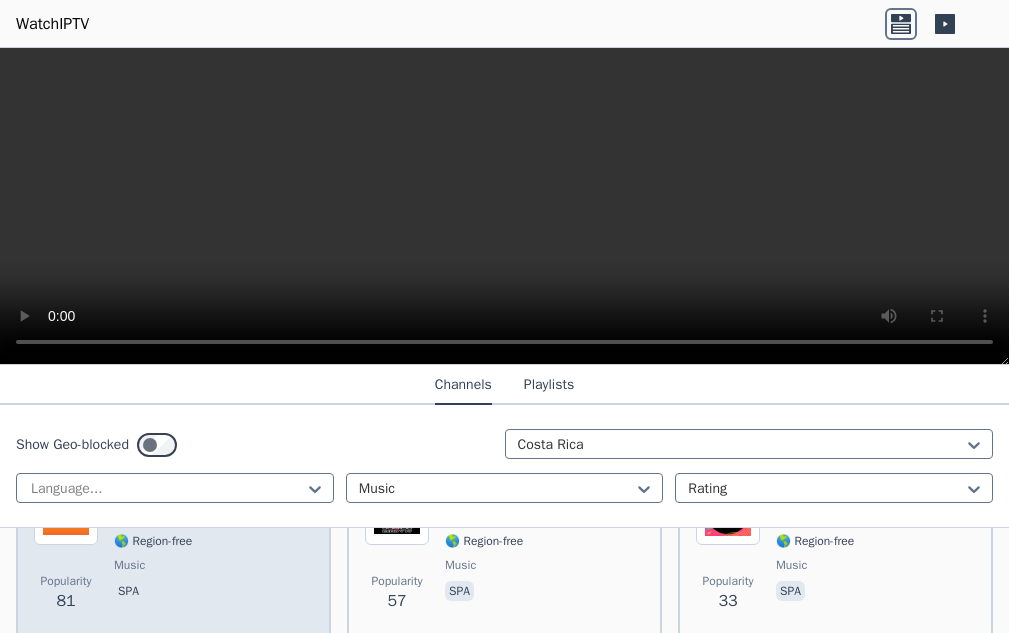 click on "spa" at bounding box center [153, 593] 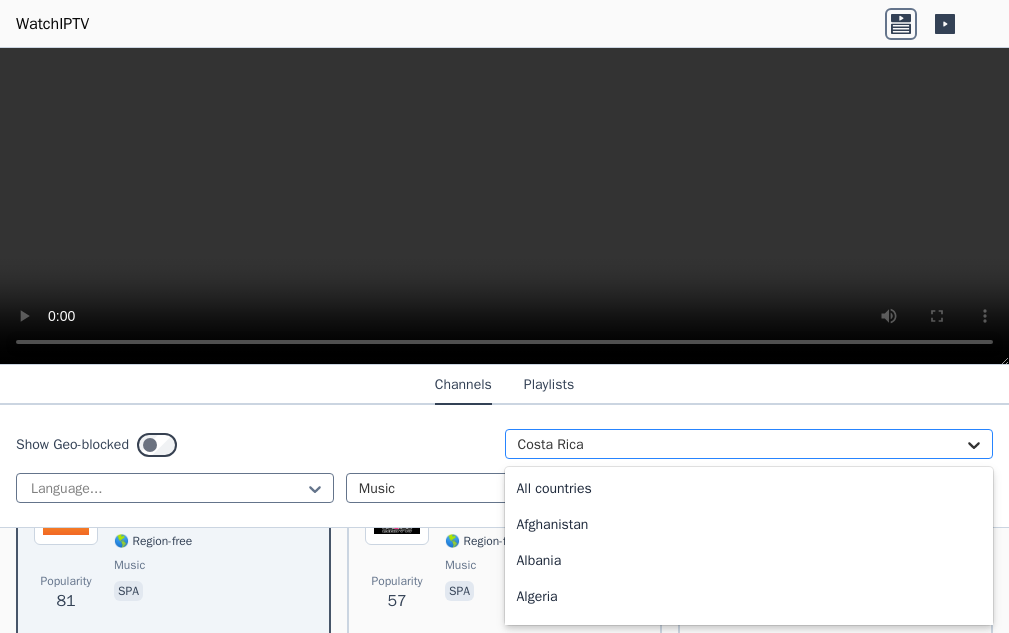 click 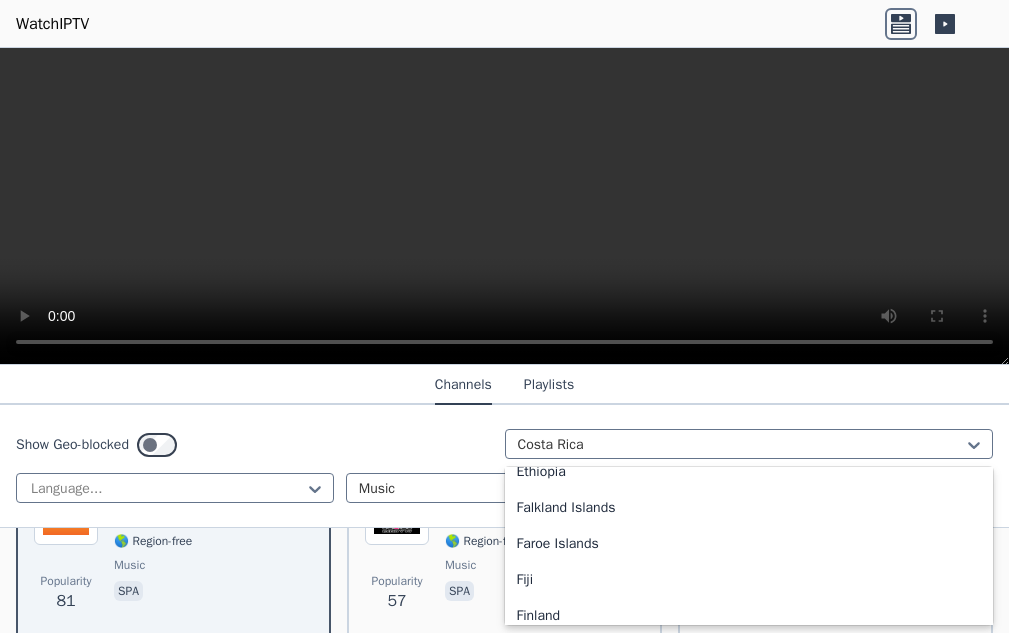 scroll, scrollTop: 2277, scrollLeft: 0, axis: vertical 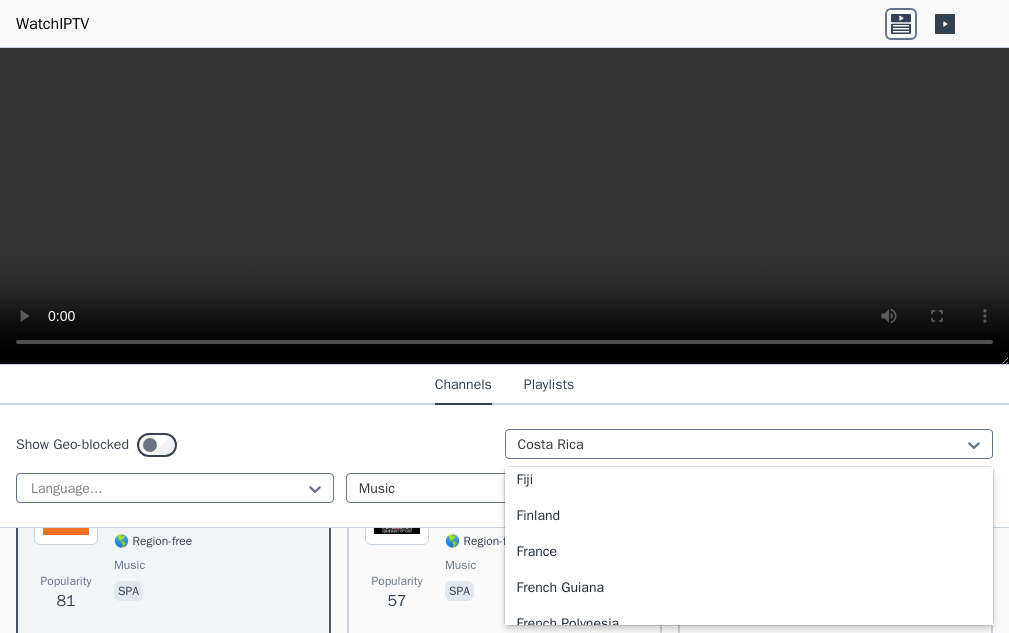 click on "El Salvador" at bounding box center (749, 264) 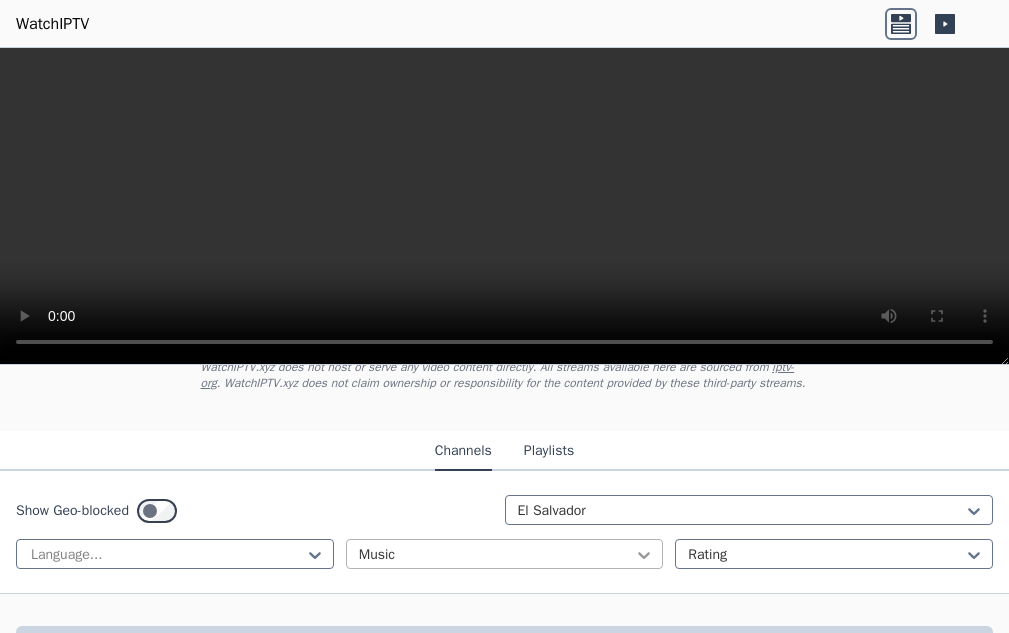 scroll, scrollTop: 198, scrollLeft: 0, axis: vertical 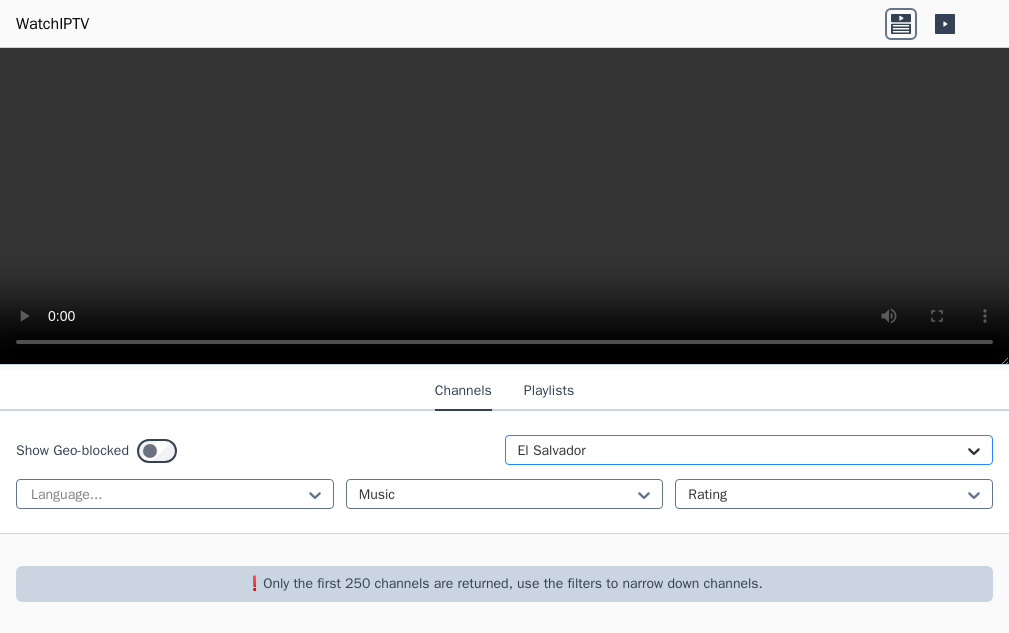 click 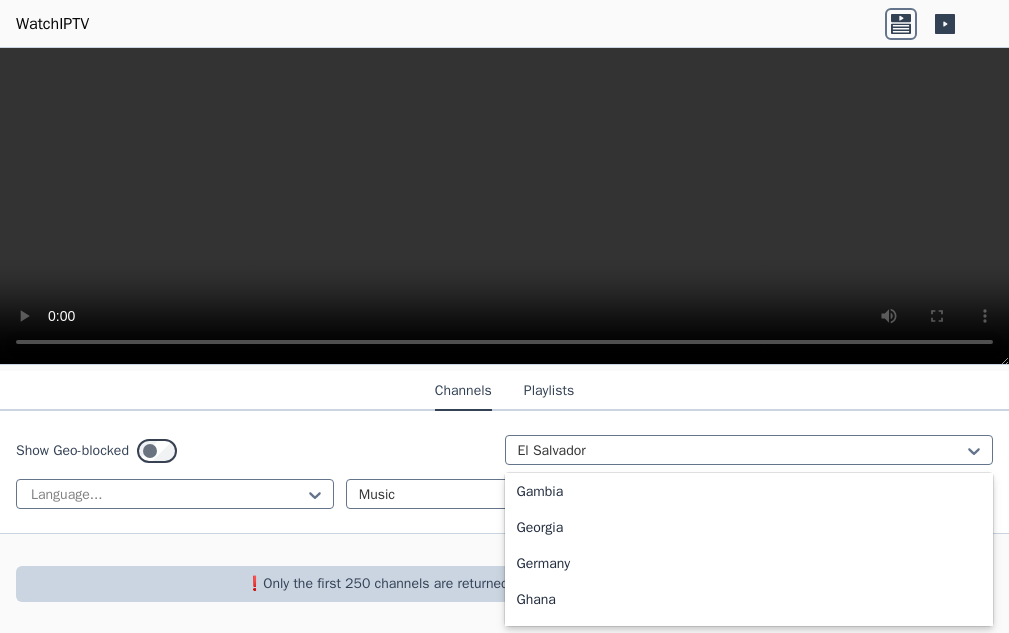 scroll, scrollTop: 2537, scrollLeft: 0, axis: vertical 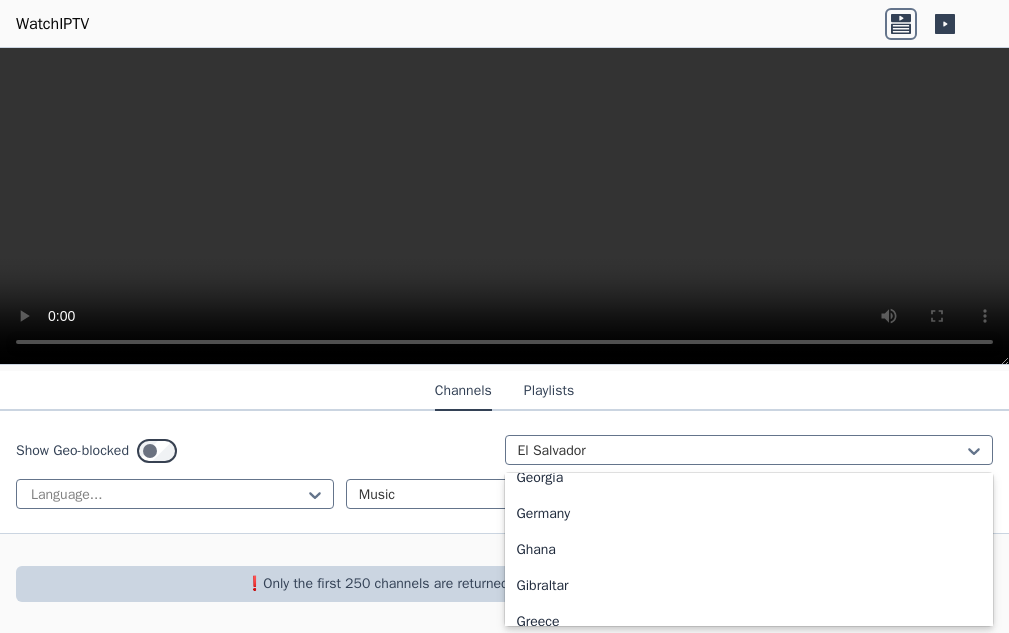click on "France" at bounding box center [749, 298] 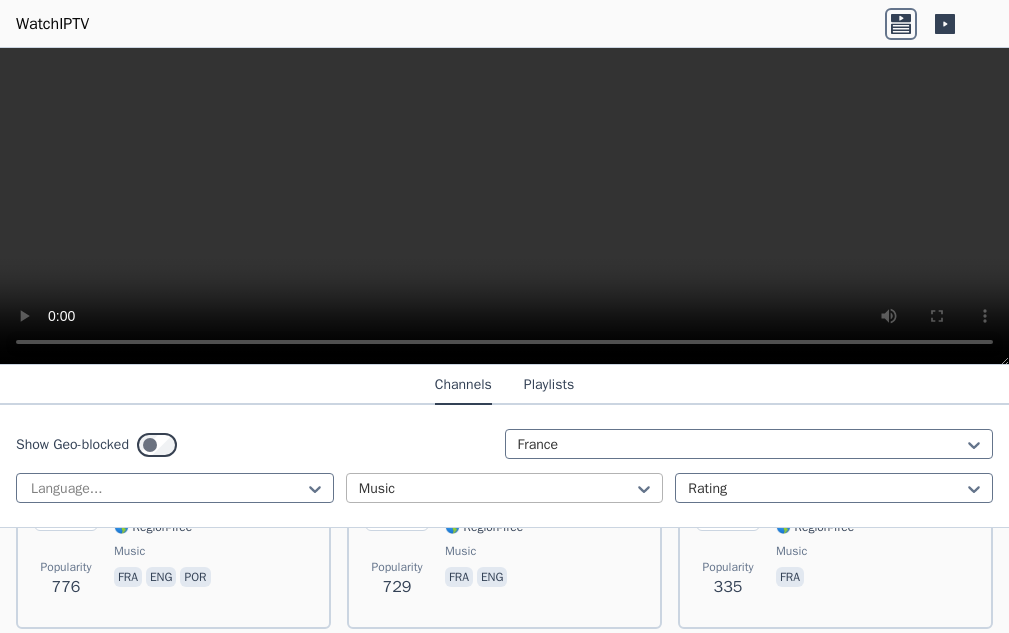 scroll, scrollTop: 198, scrollLeft: 0, axis: vertical 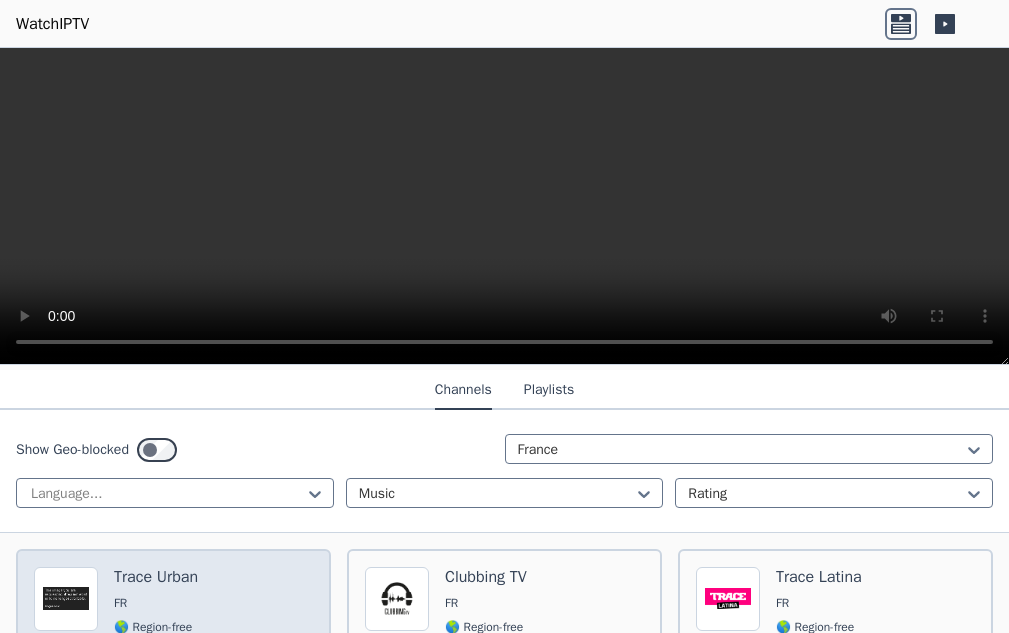 click on "FR" at bounding box center (164, 603) 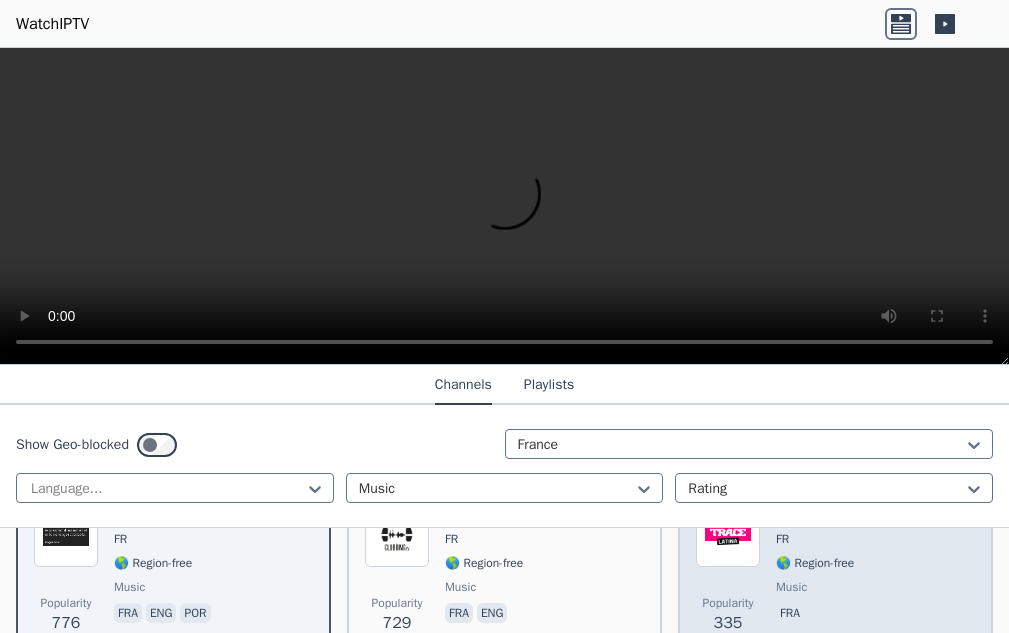 scroll, scrollTop: 298, scrollLeft: 0, axis: vertical 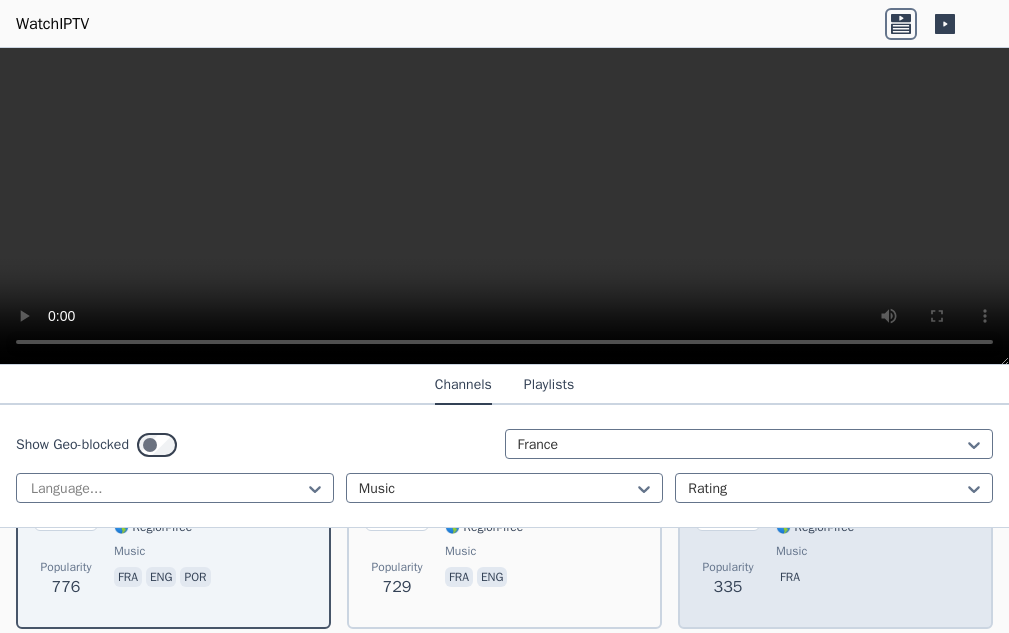 click on "Trace Latina FR 🌎 Region-free music fra" at bounding box center [819, 539] 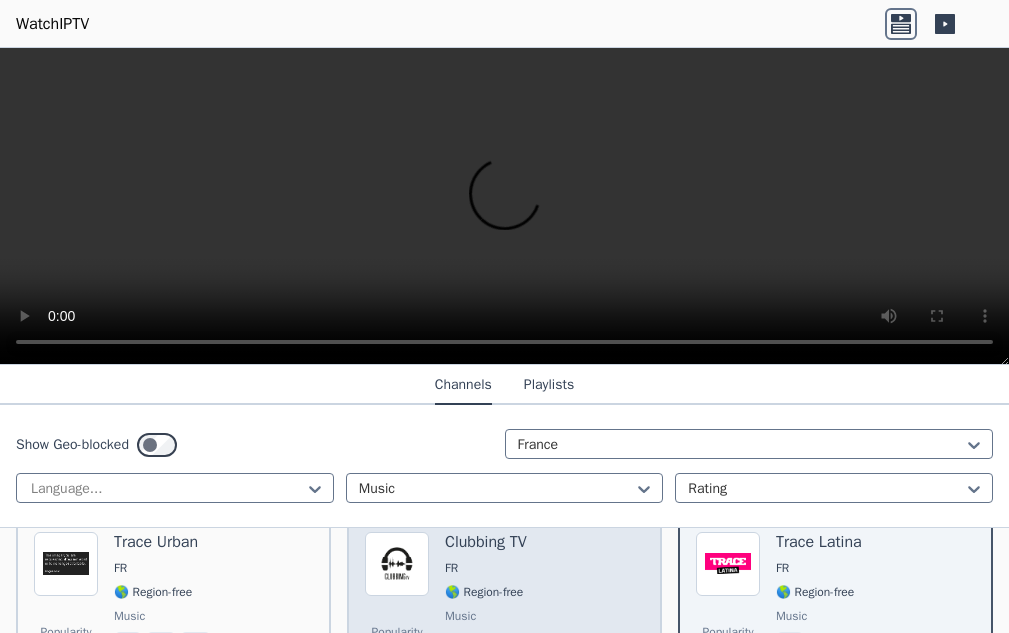 scroll, scrollTop: 198, scrollLeft: 0, axis: vertical 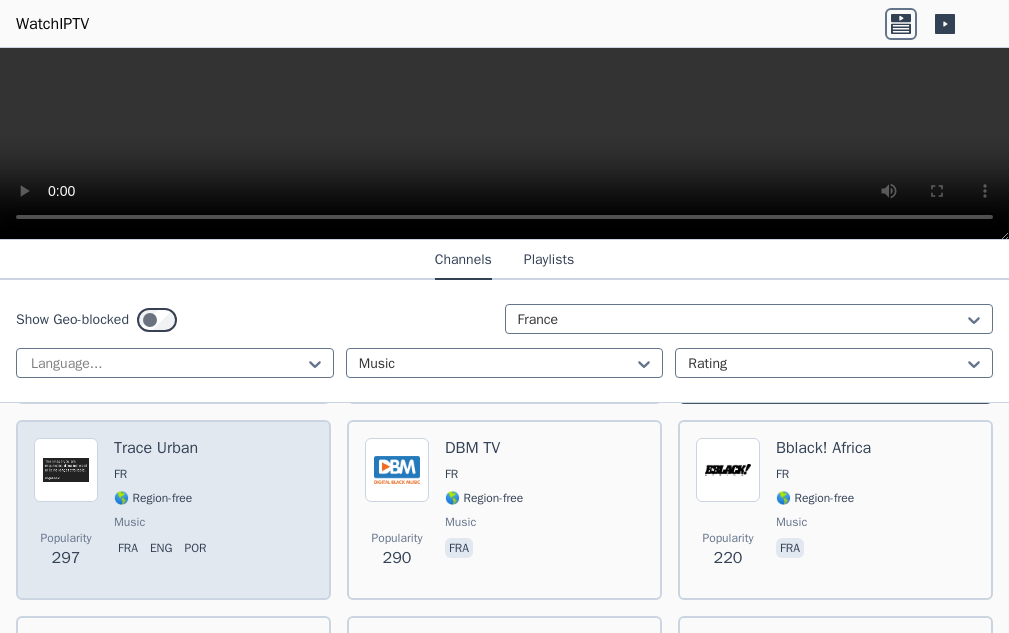 click on "Trace Urban FR 🌎 Region-free music fra eng por" at bounding box center (164, 510) 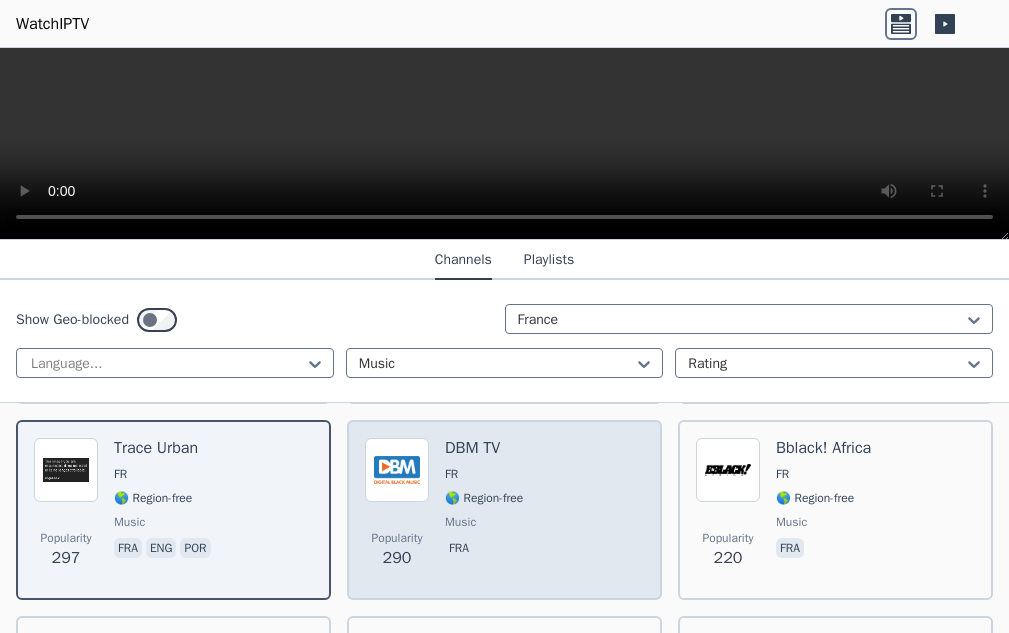 click on "DBM TV FR 🌎 Region-free music fra" at bounding box center (484, 510) 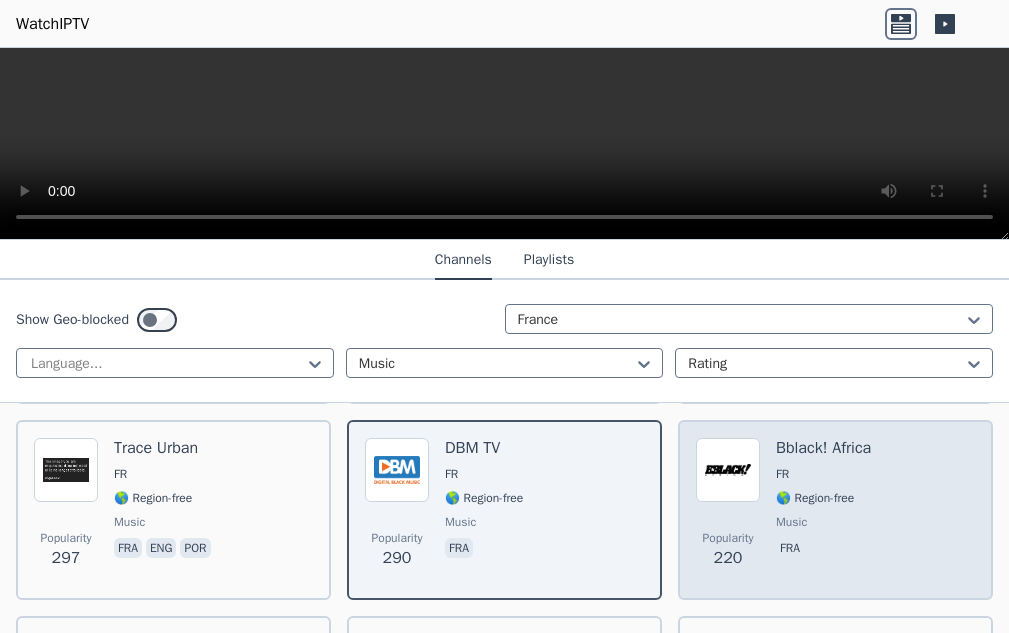click on "🌎 Region-free" at bounding box center [815, 498] 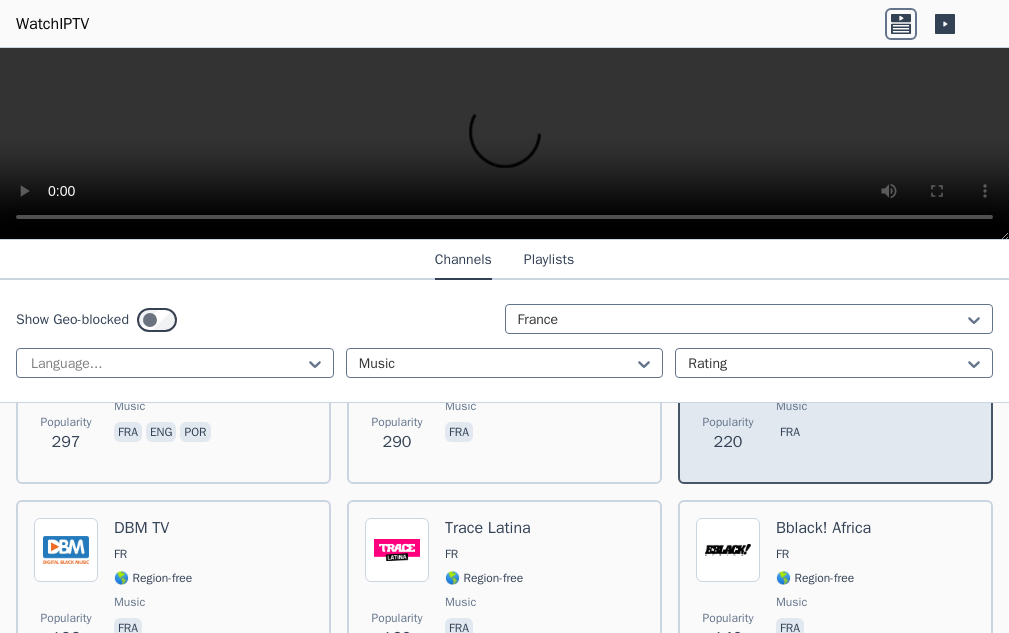 scroll, scrollTop: 598, scrollLeft: 0, axis: vertical 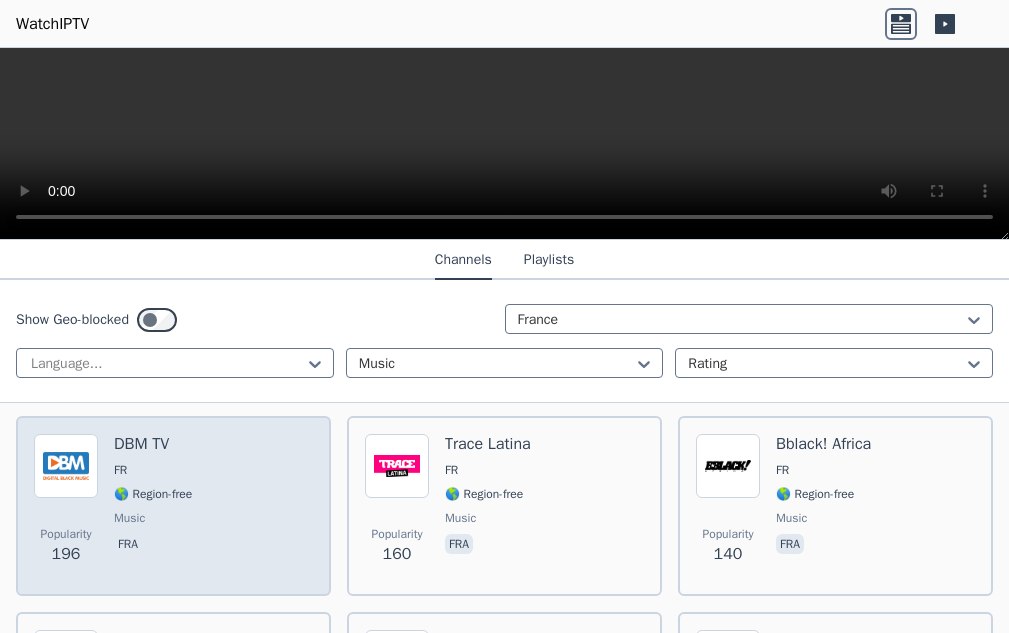 click on "music" at bounding box center (153, 518) 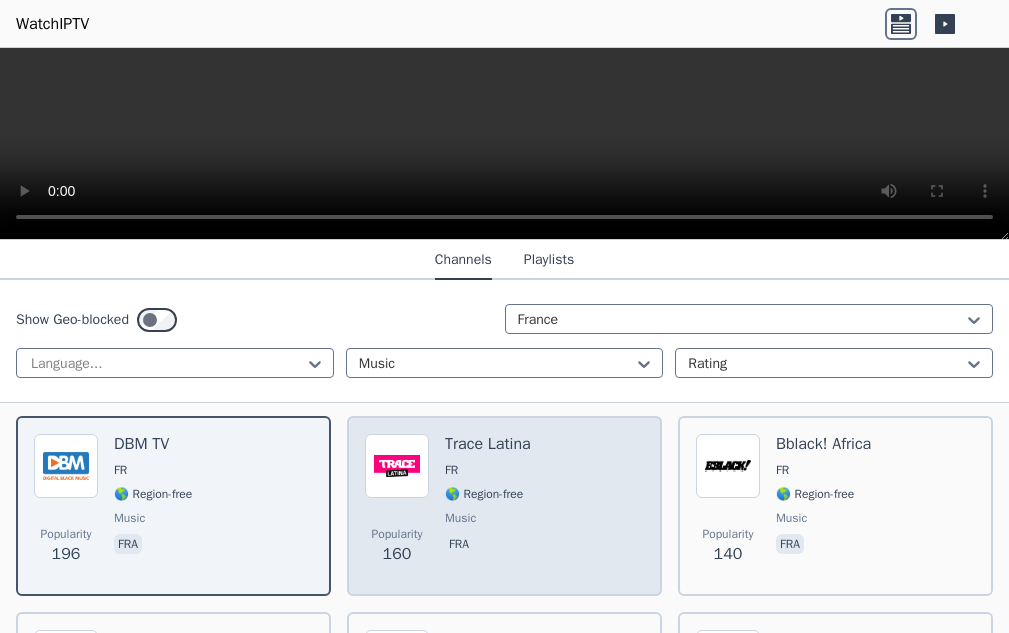 click on "Trace Latina FR 🌎 Region-free music fra" at bounding box center [488, 506] 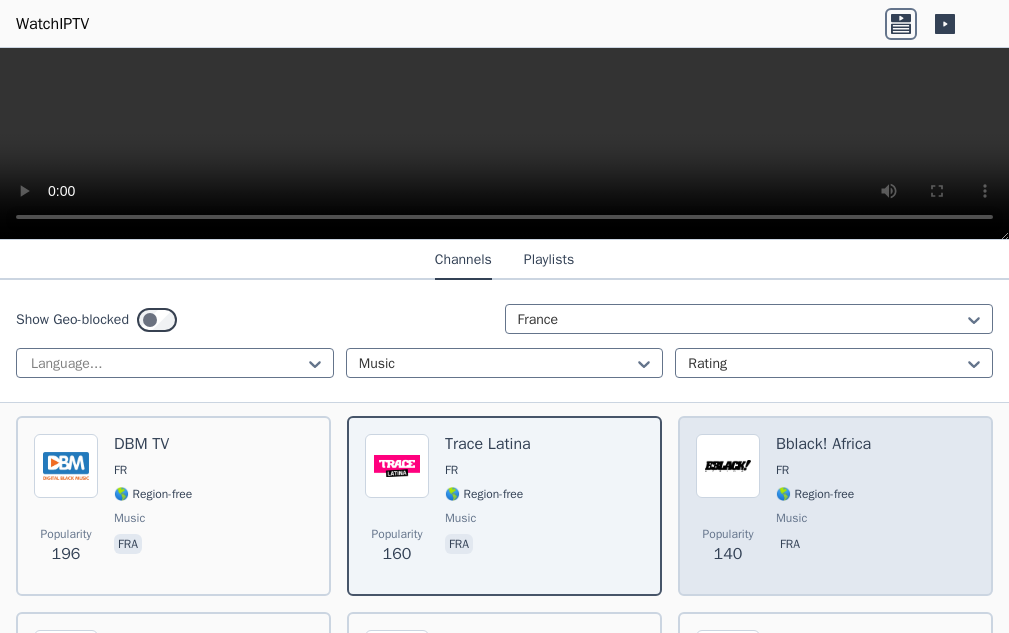 click on "🌎 Region-free" at bounding box center [815, 494] 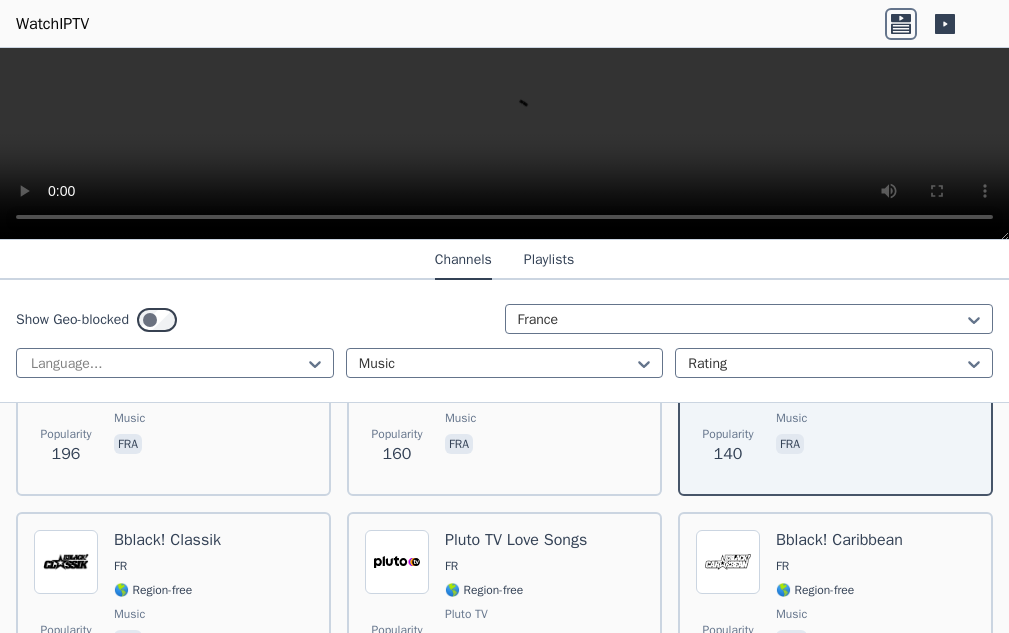 scroll, scrollTop: 798, scrollLeft: 0, axis: vertical 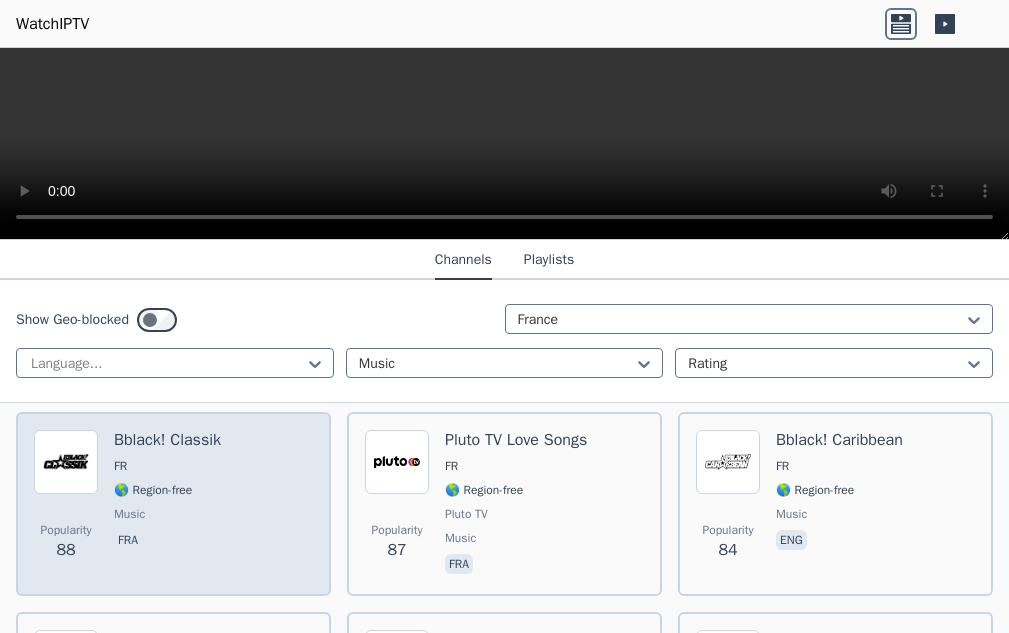click on "music" at bounding box center [129, 514] 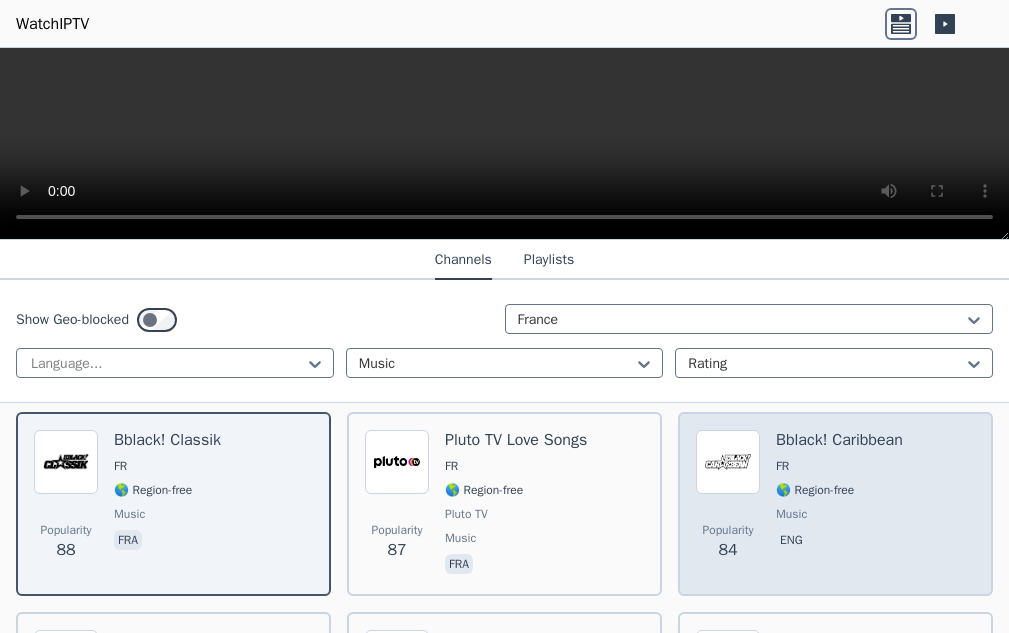 click on "🌎 Region-free" at bounding box center [815, 490] 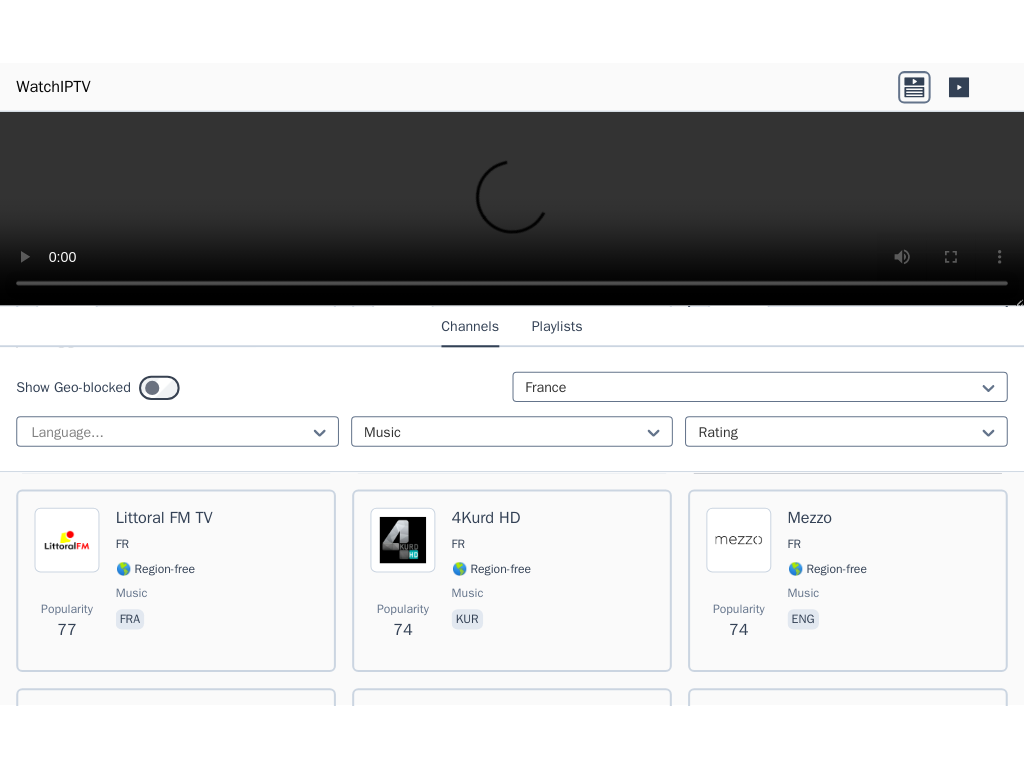 scroll, scrollTop: 998, scrollLeft: 0, axis: vertical 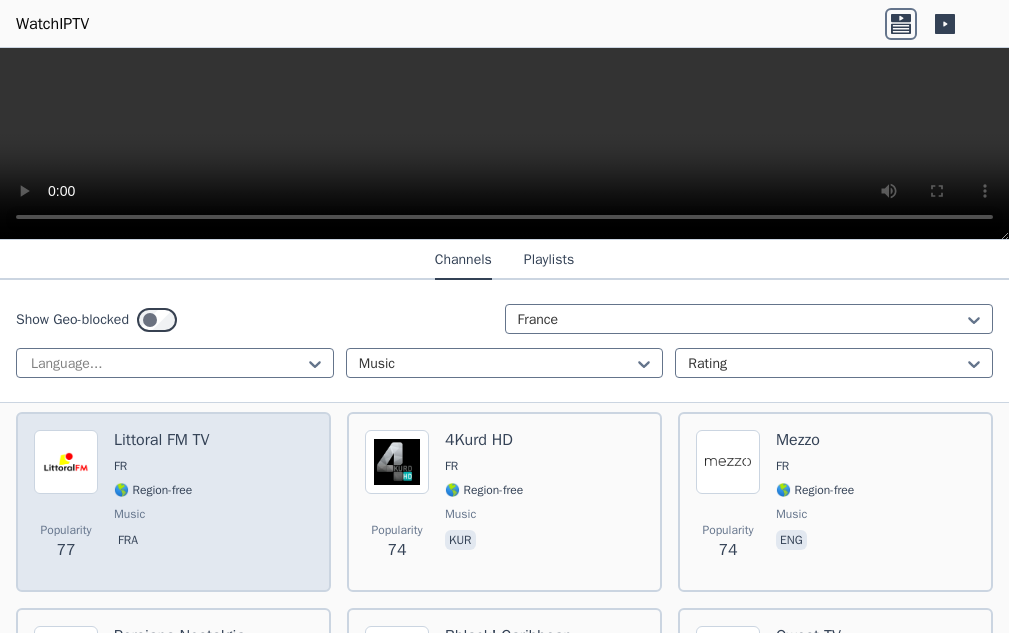 click on "music" at bounding box center [129, 514] 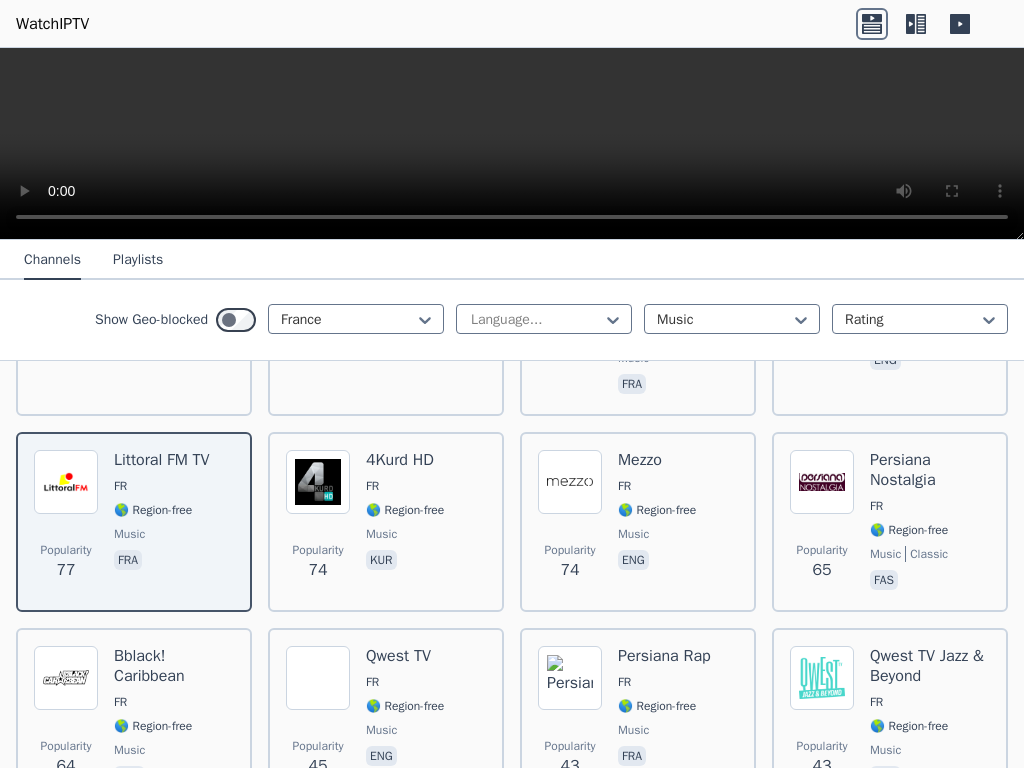 scroll, scrollTop: 998, scrollLeft: 0, axis: vertical 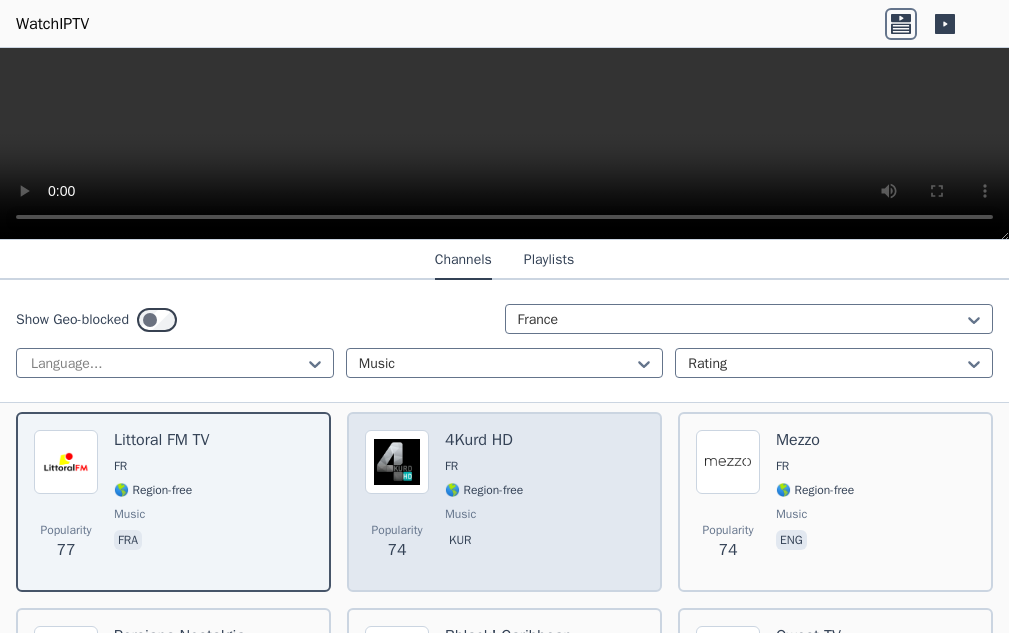 click on "music" at bounding box center [460, 514] 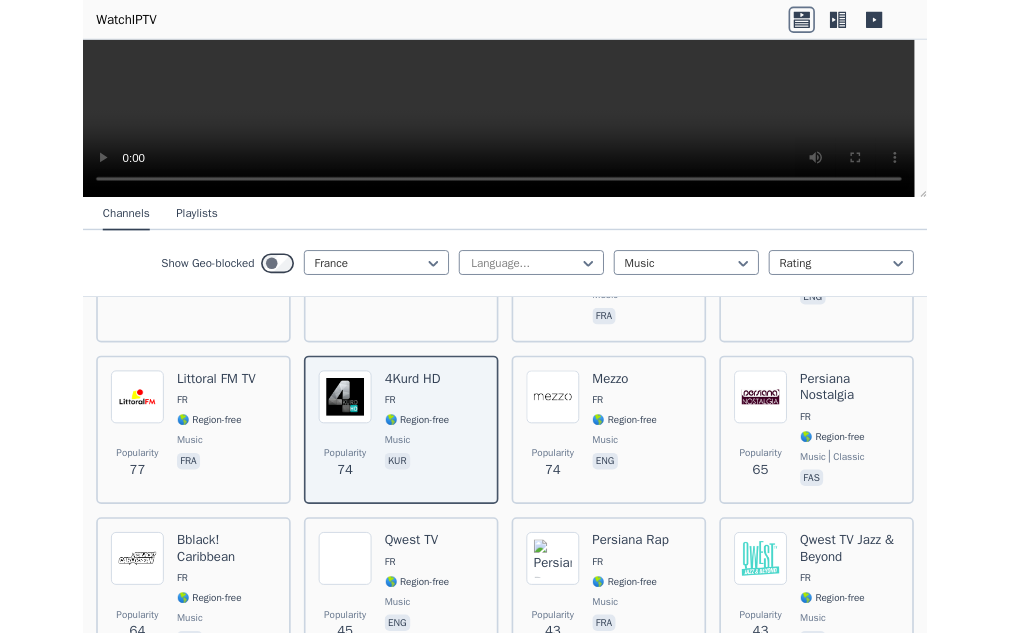 scroll, scrollTop: 998, scrollLeft: 0, axis: vertical 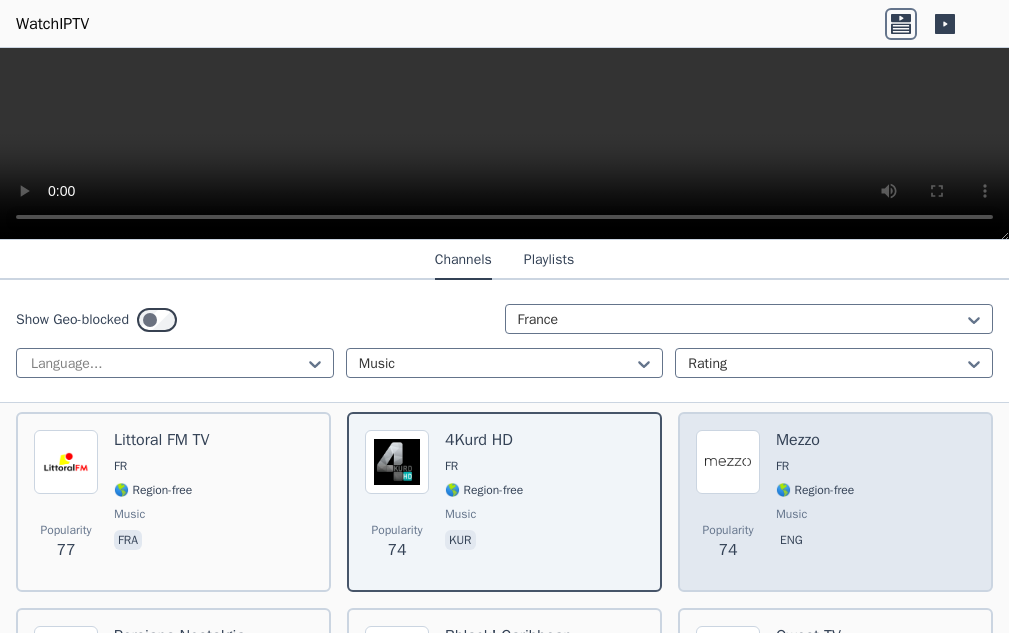 click on "Mezzo FR 🌎 Region-free music eng" at bounding box center (815, 502) 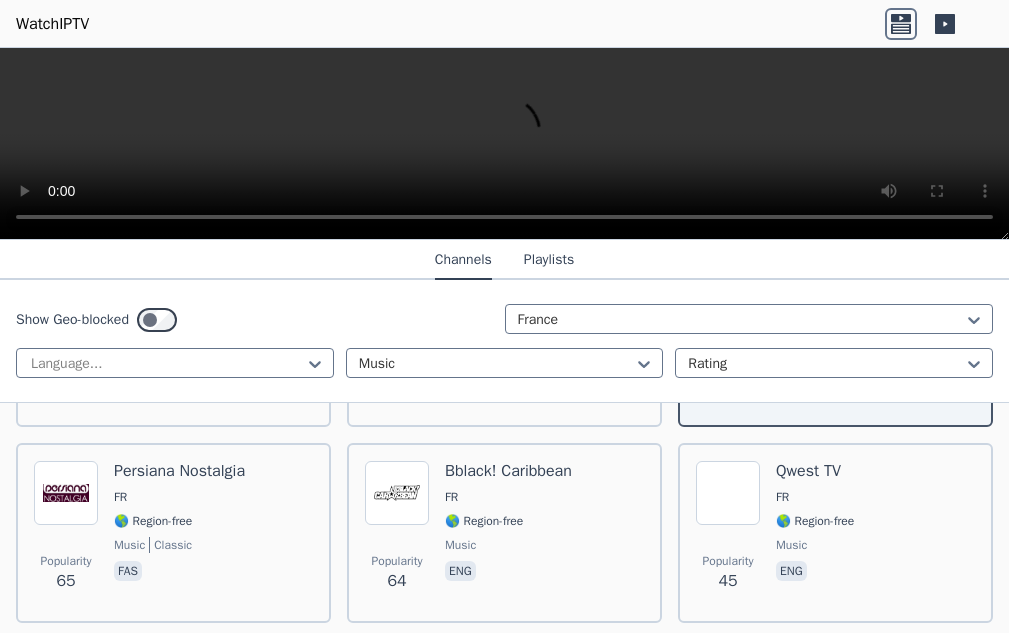 scroll, scrollTop: 1198, scrollLeft: 0, axis: vertical 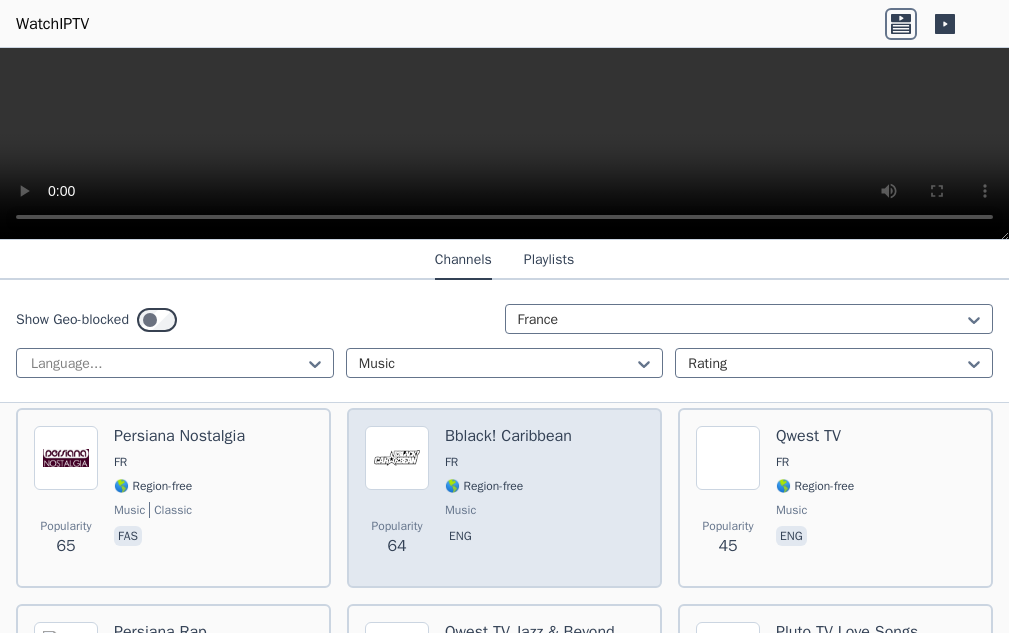 click on "Bblack! Caribbean FR 🌎 Region-free music eng" at bounding box center [508, 498] 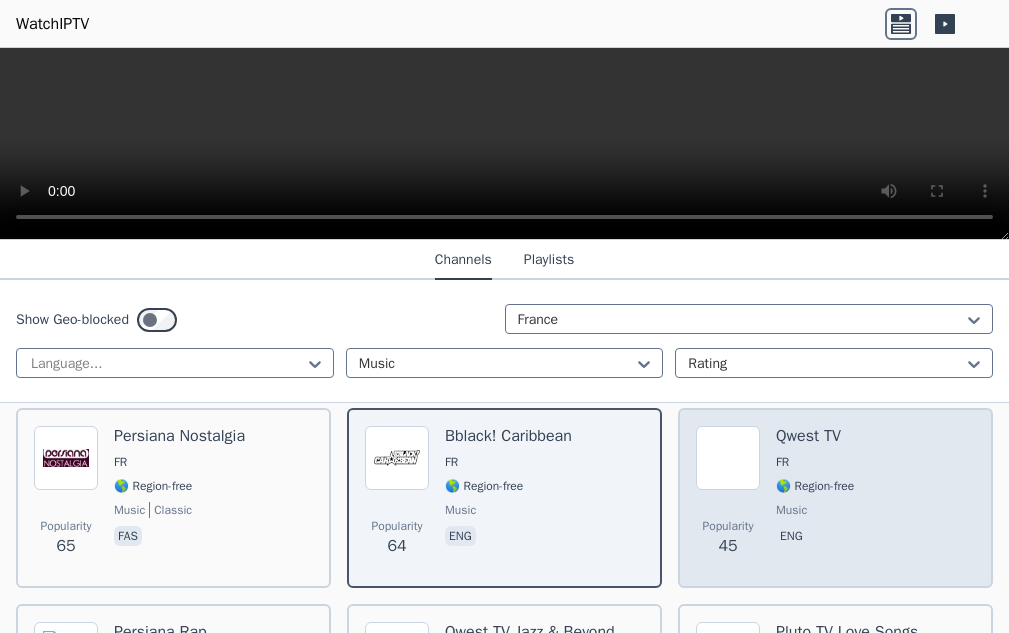 click on "Qwest TV FR 🌎 Region-free music eng" at bounding box center (815, 498) 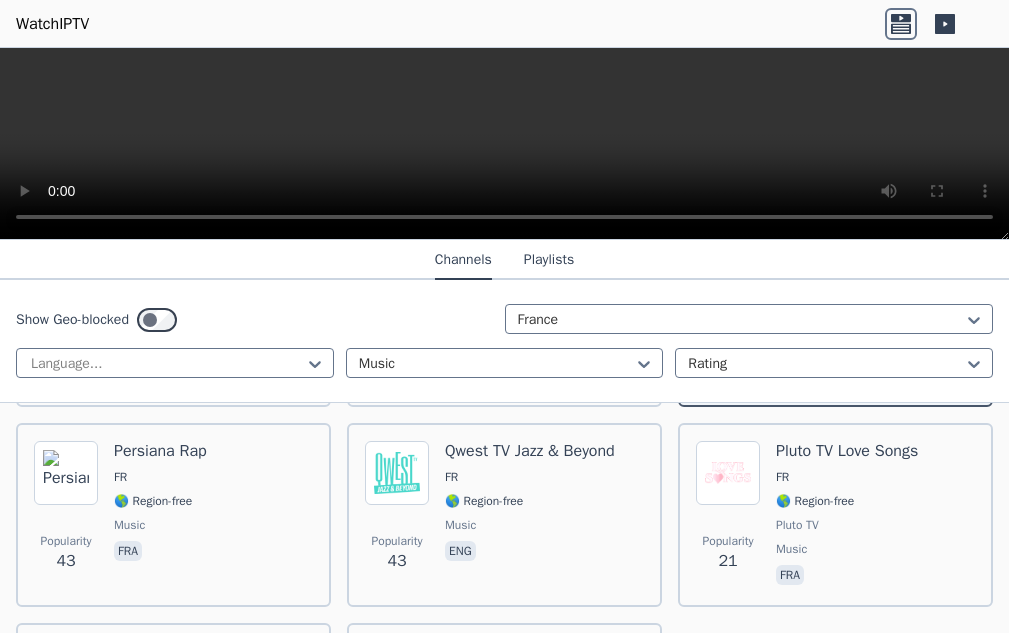 scroll, scrollTop: 1398, scrollLeft: 0, axis: vertical 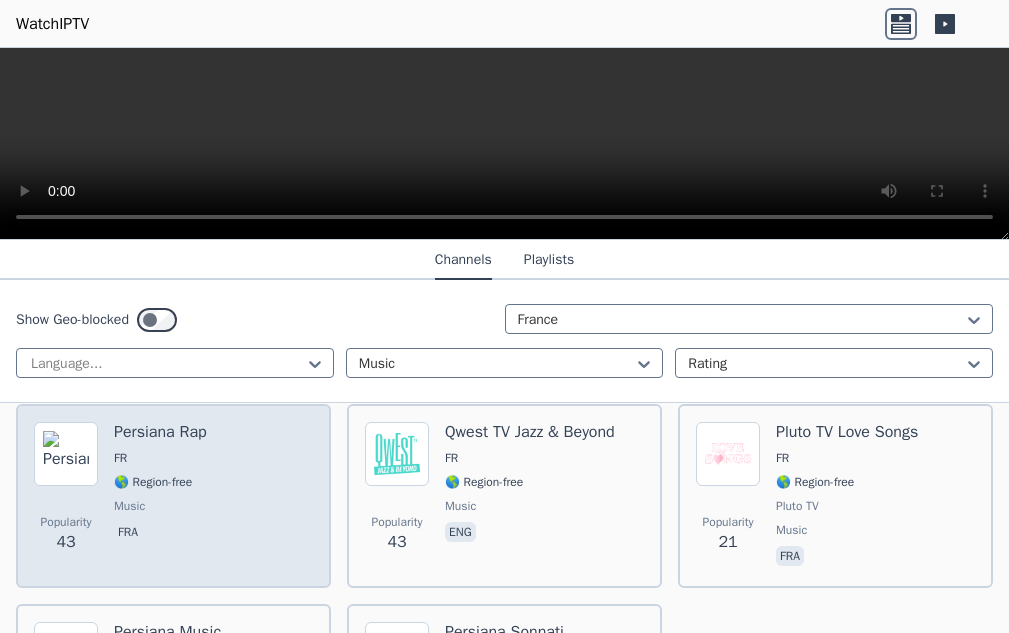 click on "music" at bounding box center (160, 506) 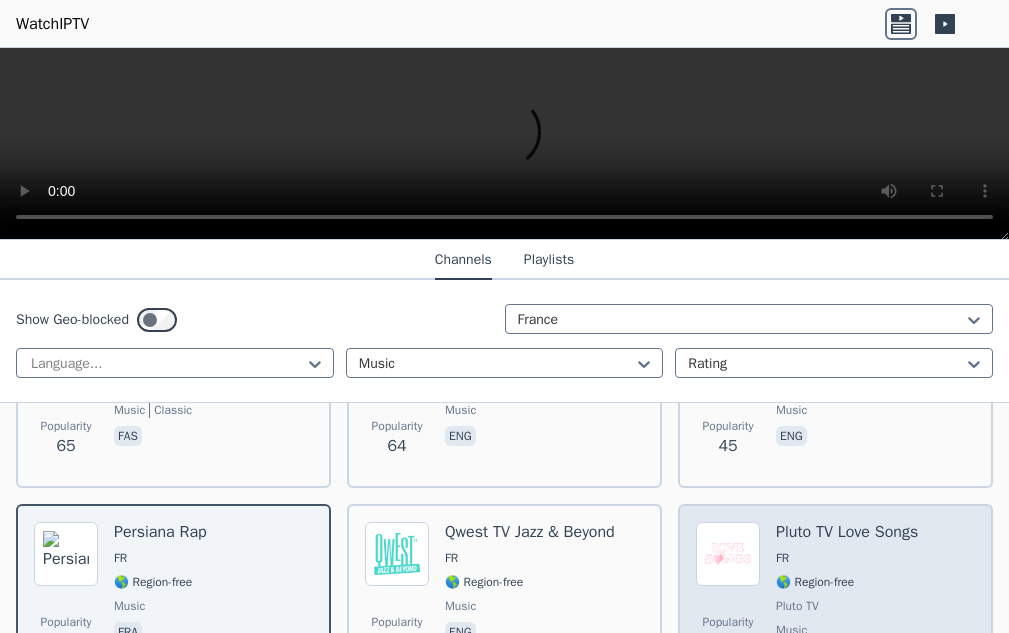 scroll, scrollTop: 1198, scrollLeft: 0, axis: vertical 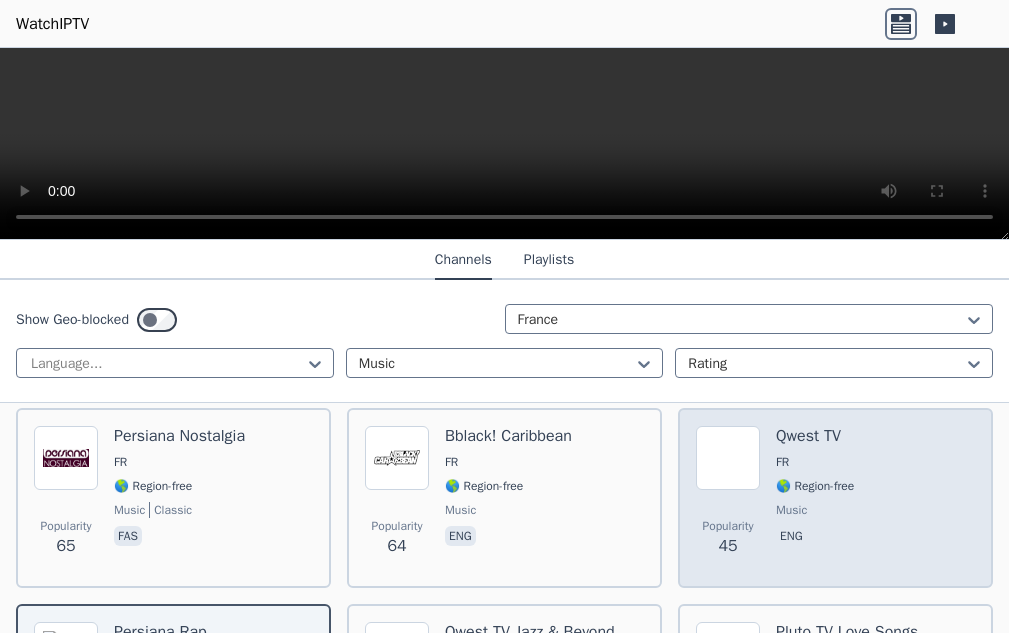click on "Popularity 45 Qwest TV FR 🌎 Region-free music eng" at bounding box center (835, 498) 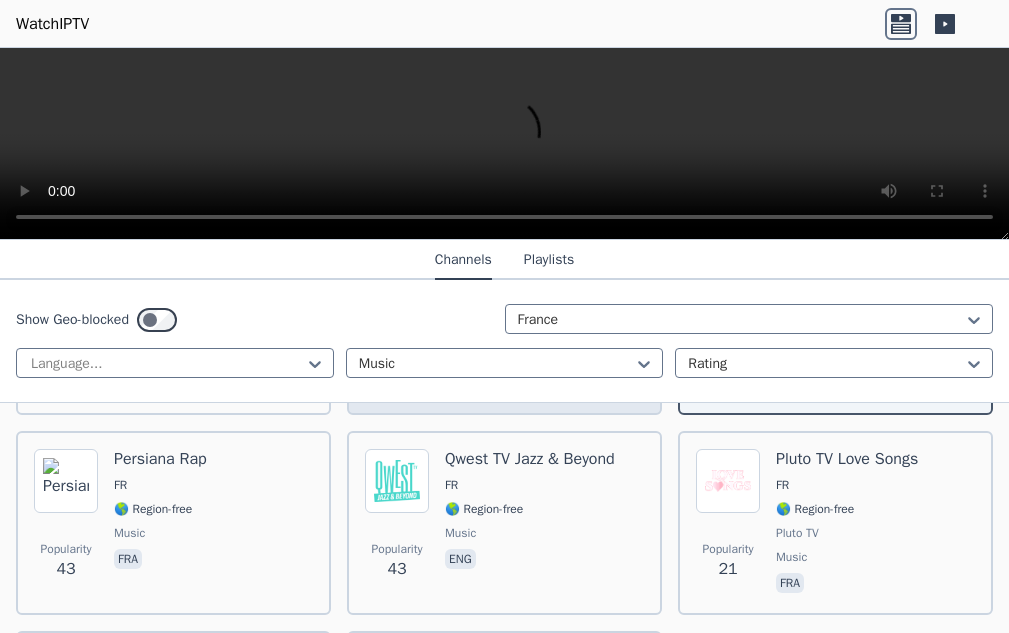 scroll, scrollTop: 1398, scrollLeft: 0, axis: vertical 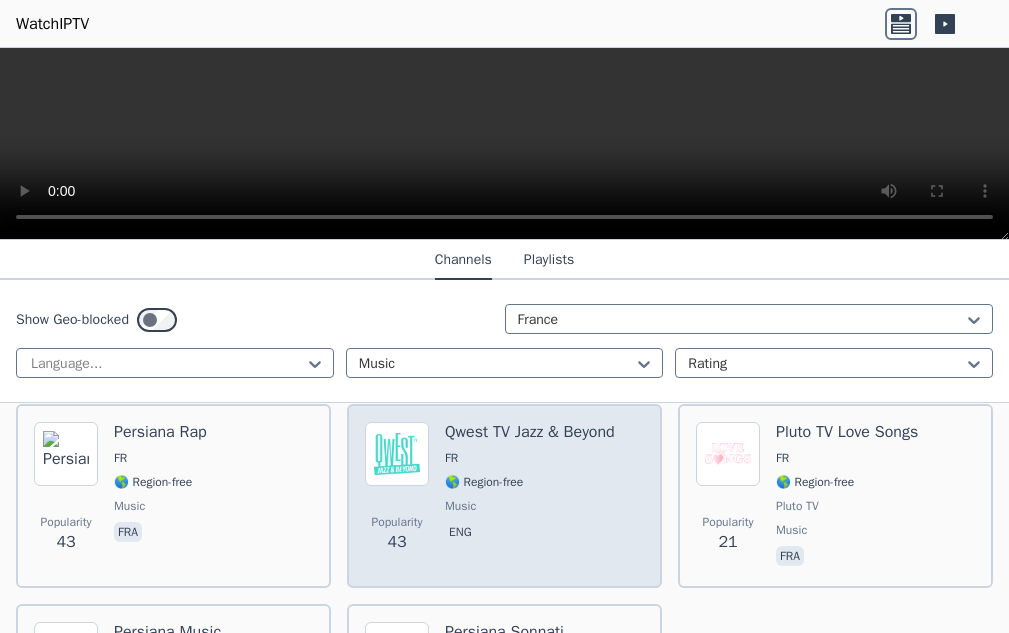 click on "music" at bounding box center (460, 506) 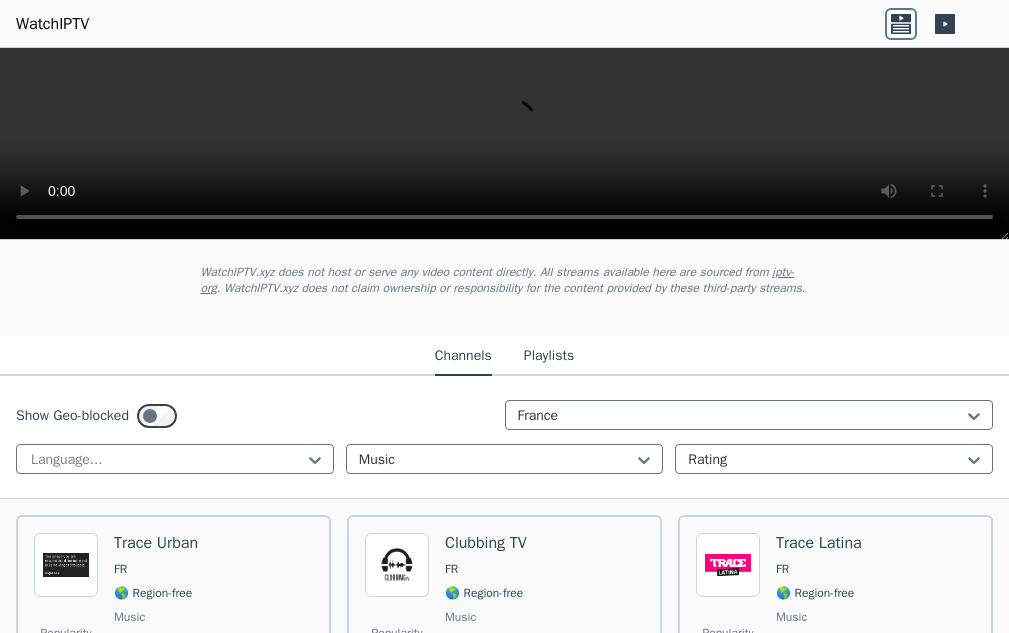 scroll, scrollTop: 200, scrollLeft: 0, axis: vertical 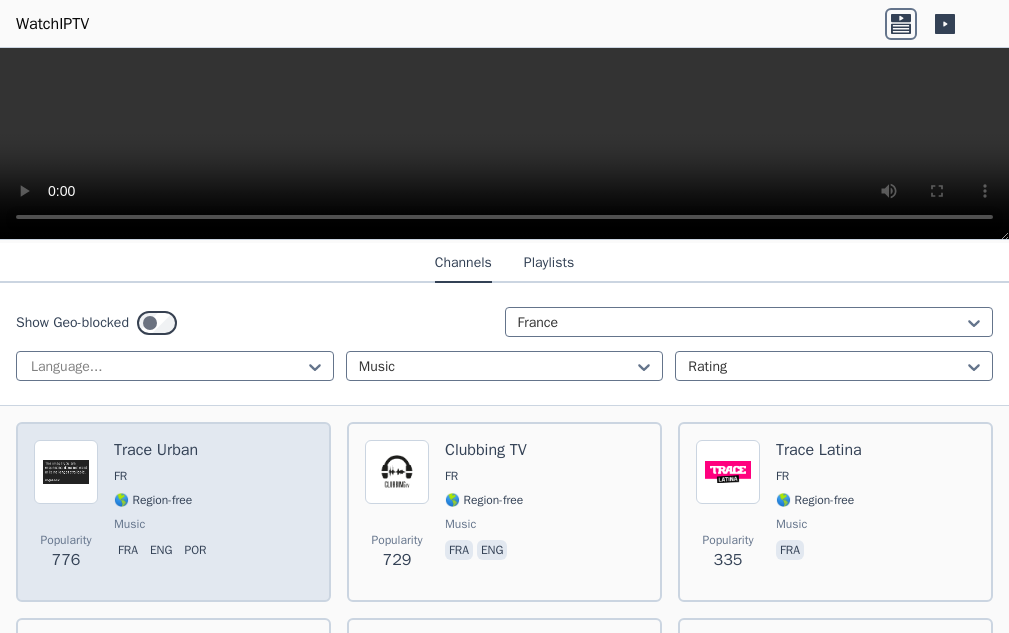 click on "music" at bounding box center [129, 524] 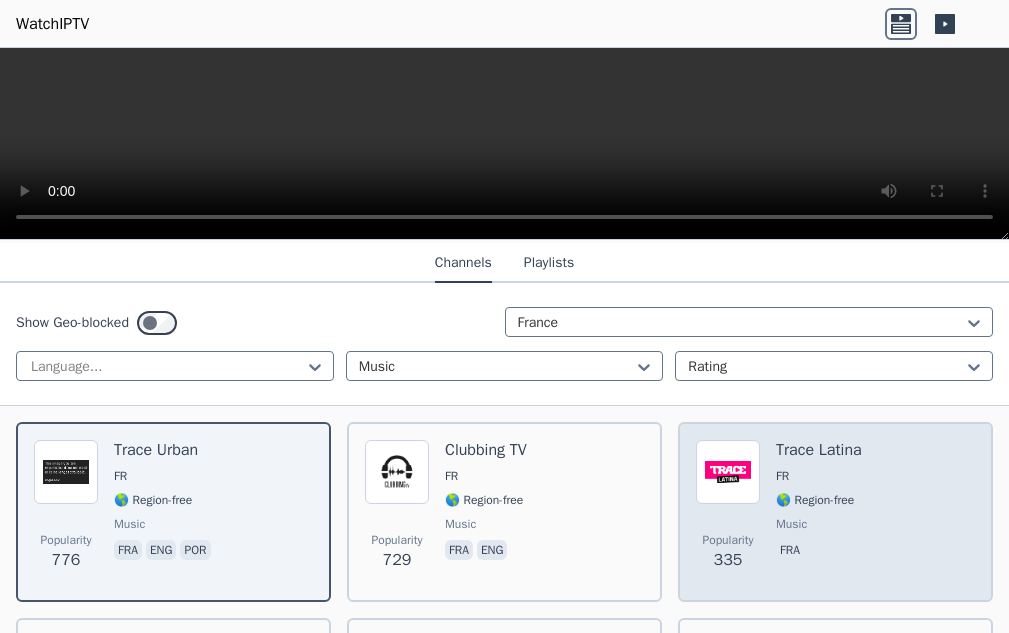 click on "🌎 Region-free" at bounding box center [815, 500] 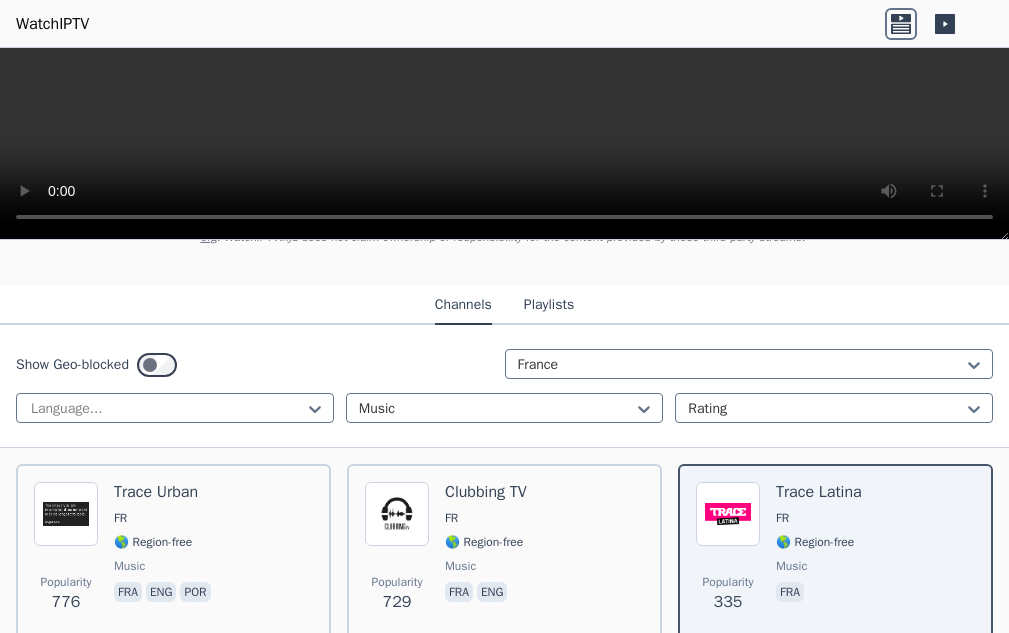 scroll, scrollTop: 100, scrollLeft: 0, axis: vertical 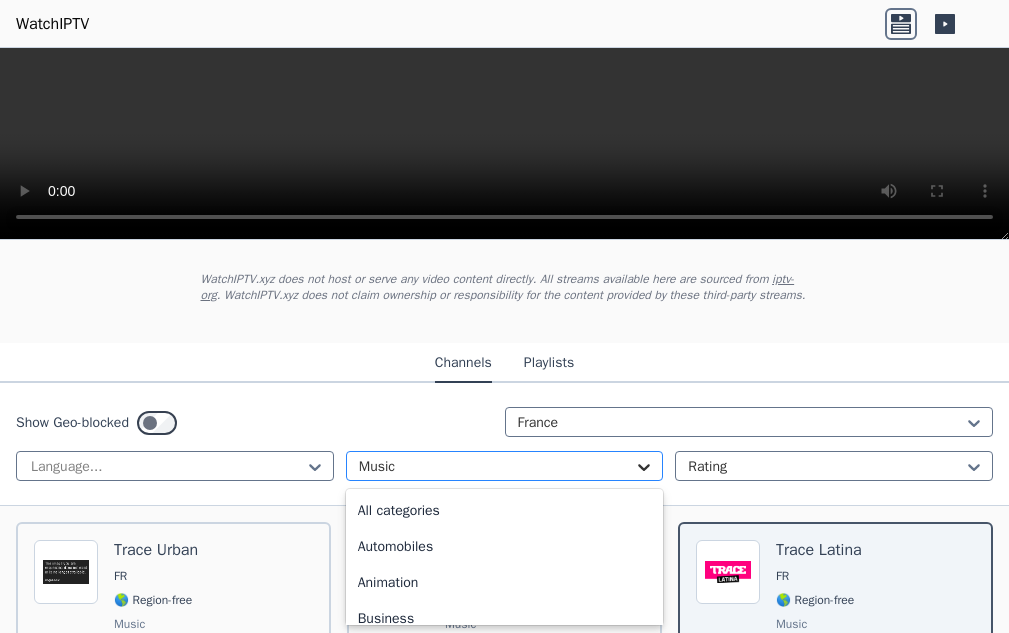 click 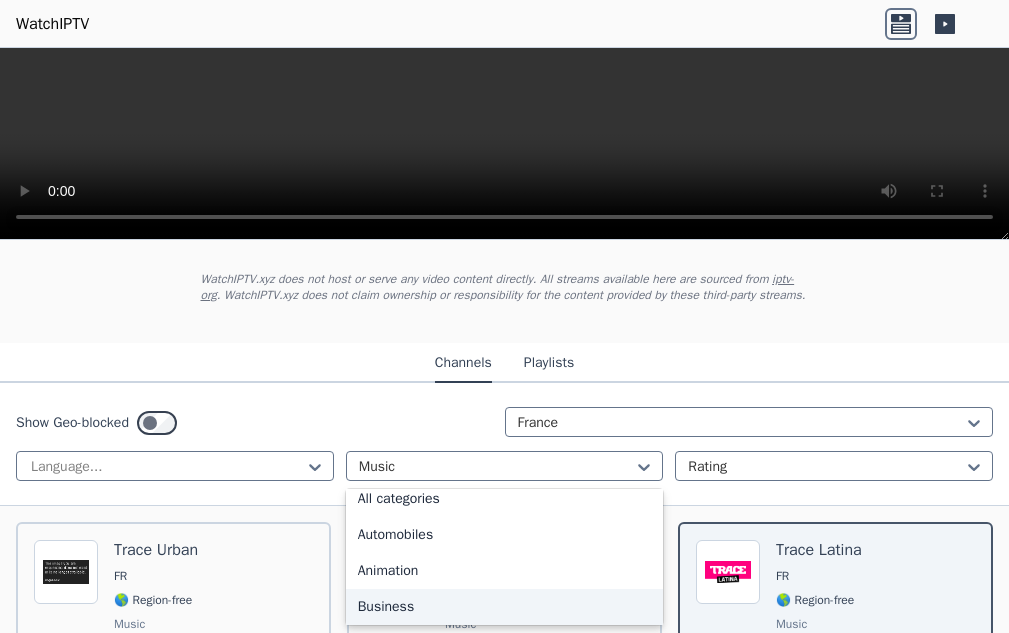 scroll, scrollTop: 0, scrollLeft: 0, axis: both 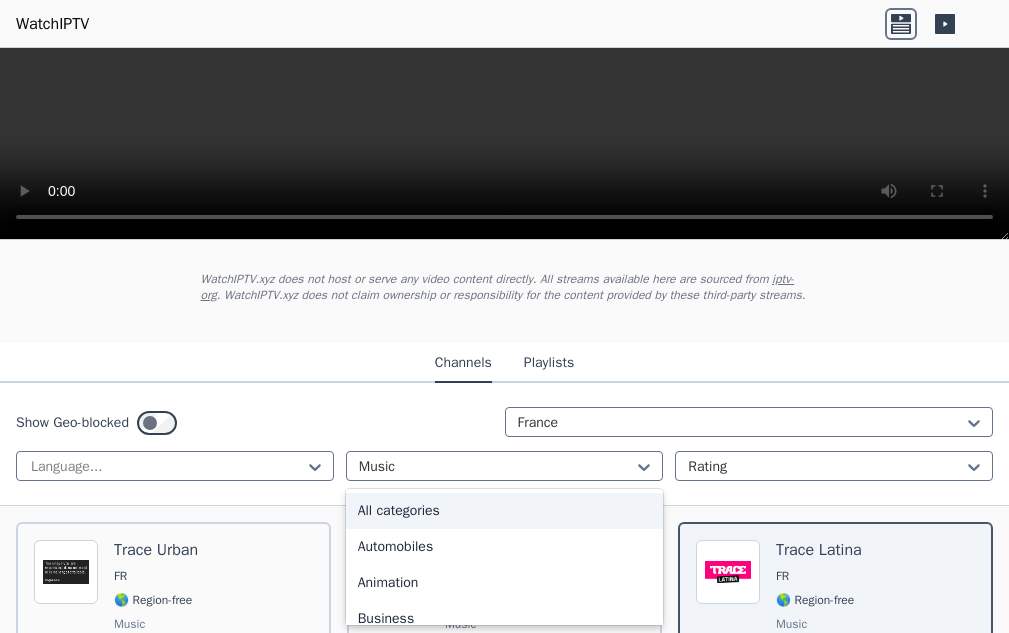 click on "All categories" at bounding box center [505, 511] 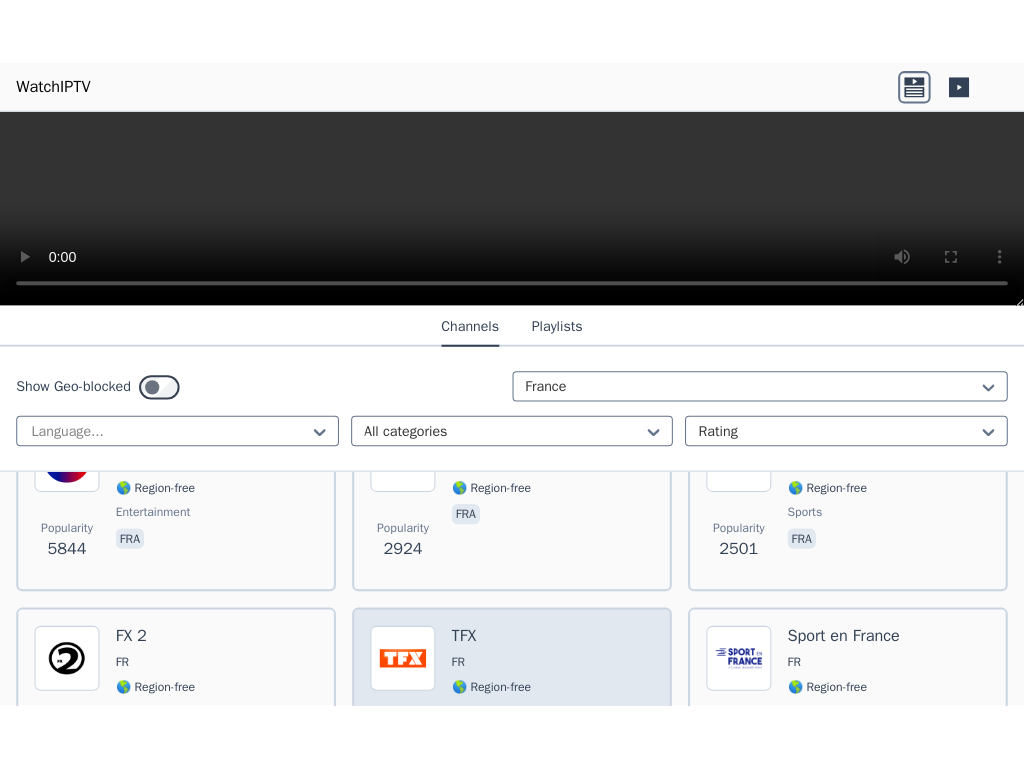 scroll, scrollTop: 300, scrollLeft: 0, axis: vertical 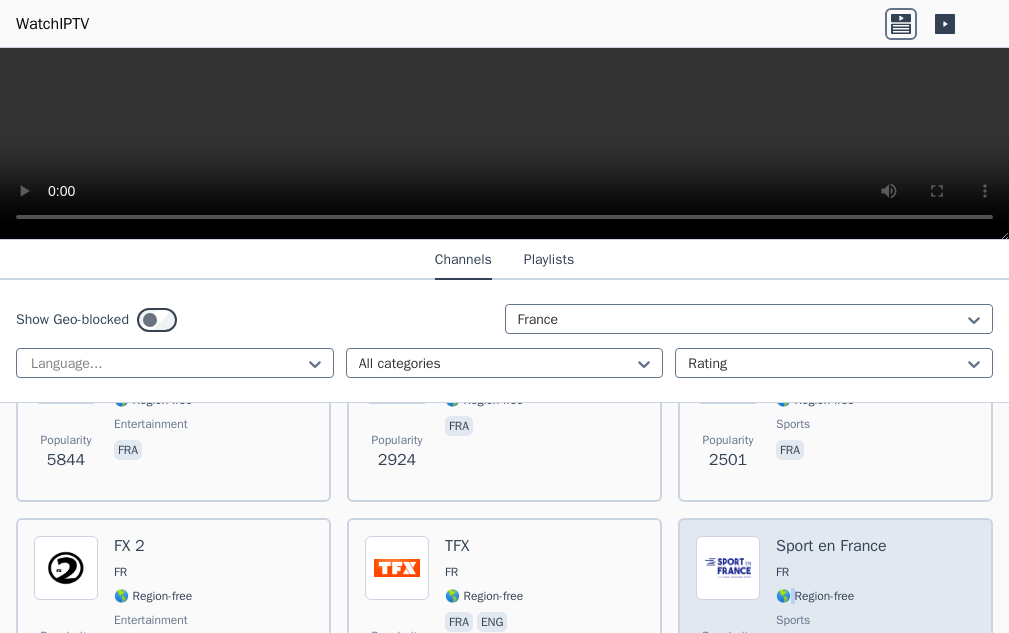 click on "Sport en France FR 🌎 Region-free sports fra" at bounding box center (831, 608) 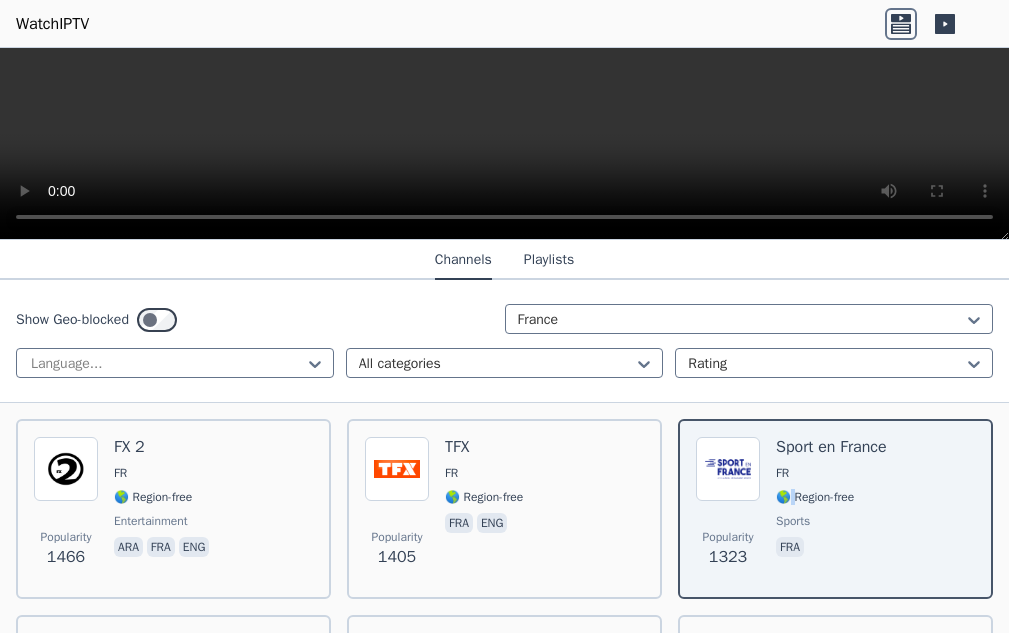 scroll, scrollTop: 400, scrollLeft: 0, axis: vertical 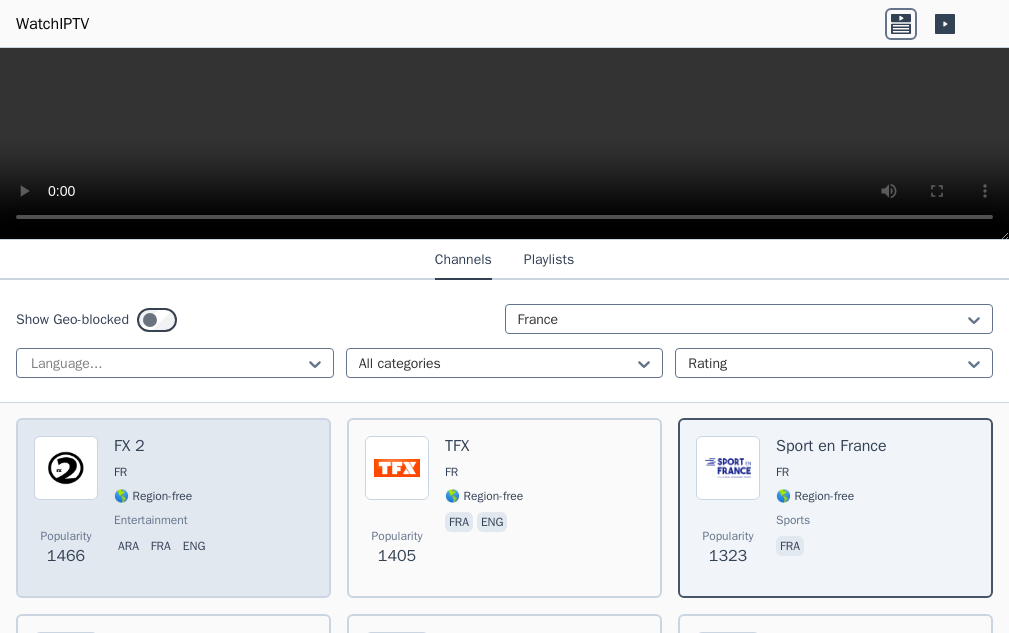 click on "ara" at bounding box center [128, 546] 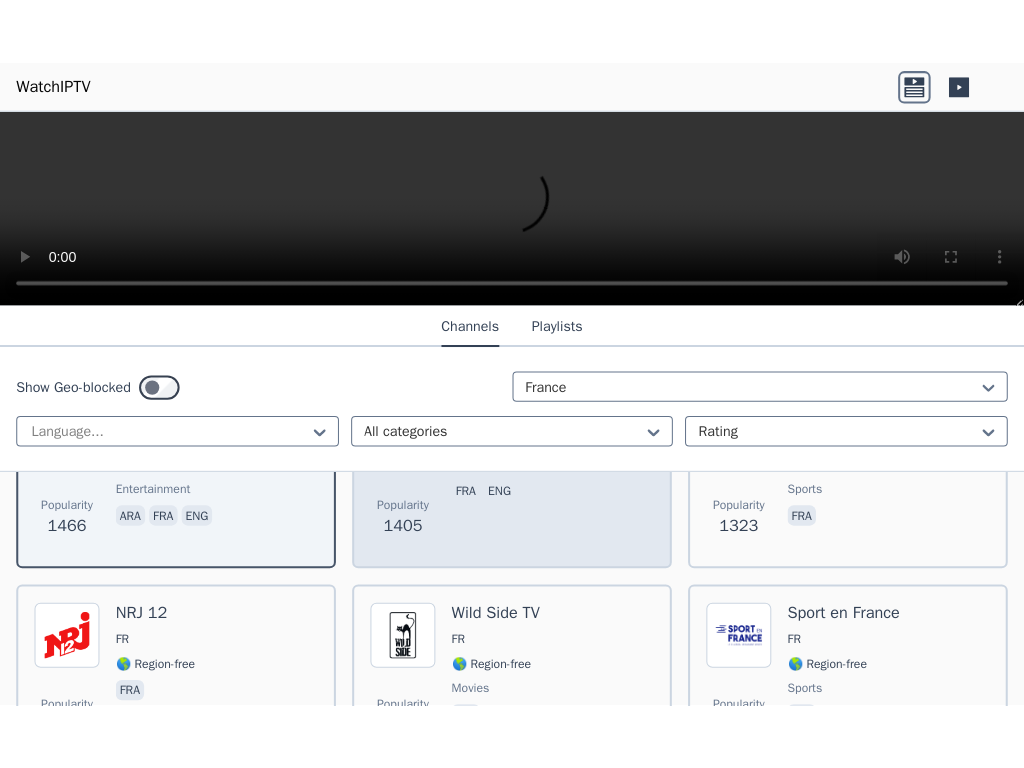 scroll, scrollTop: 600, scrollLeft: 0, axis: vertical 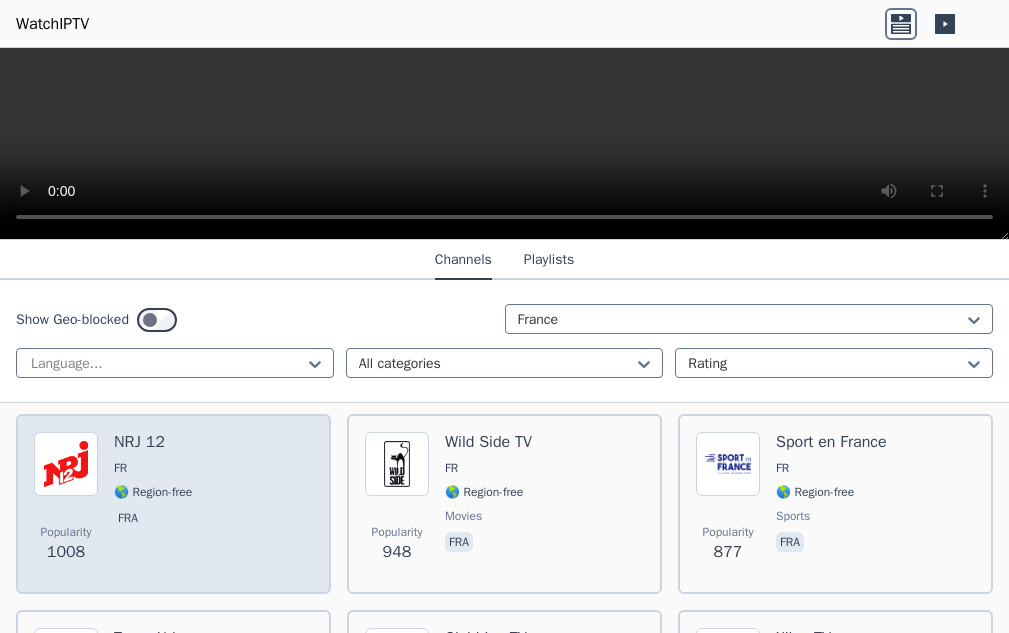 click on "🌎 Region-free" at bounding box center [153, 492] 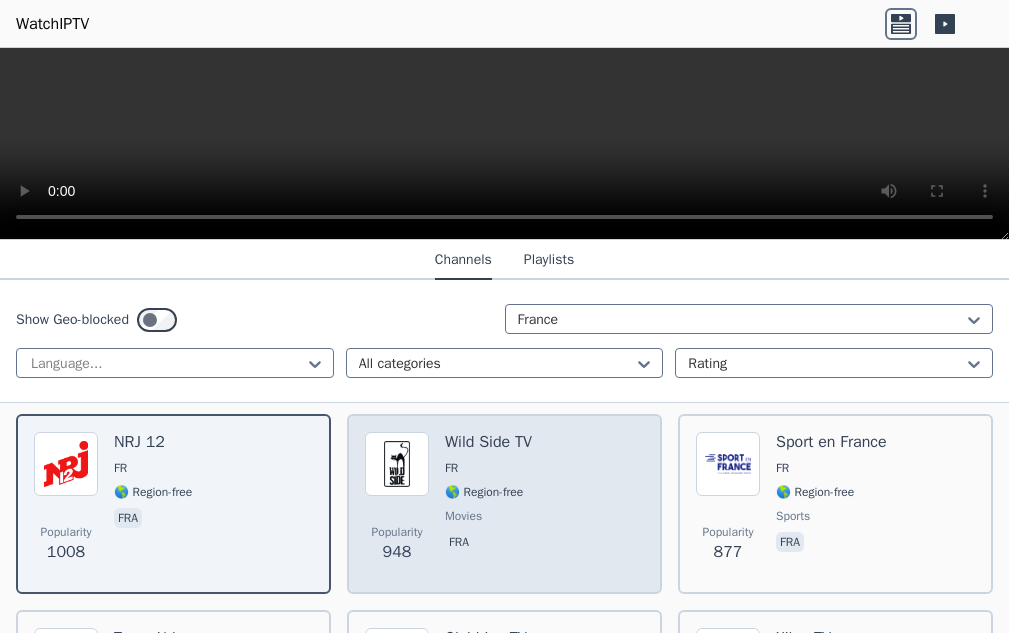 click on "🌎 Region-free" at bounding box center (484, 492) 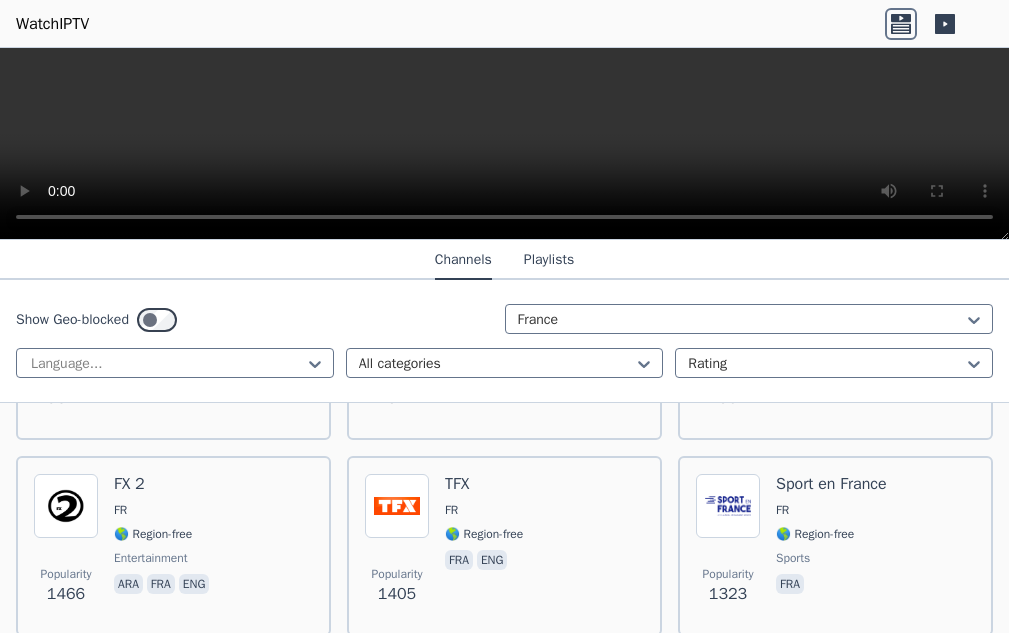 scroll, scrollTop: 600, scrollLeft: 0, axis: vertical 